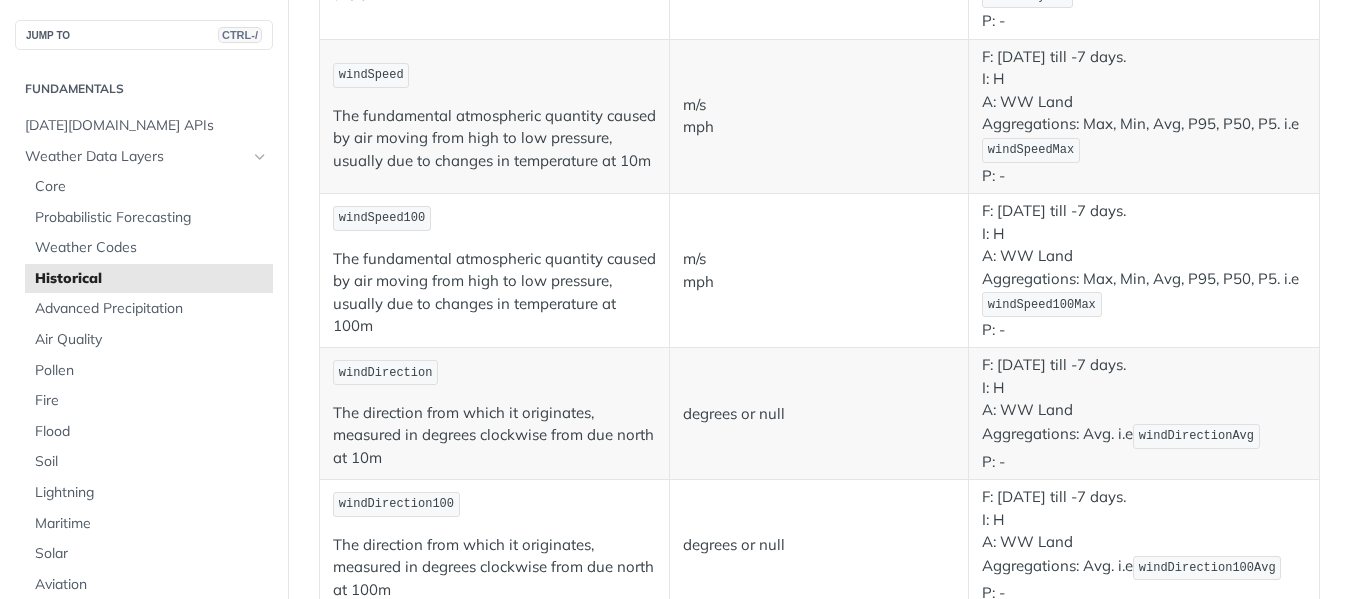 scroll, scrollTop: 800, scrollLeft: 0, axis: vertical 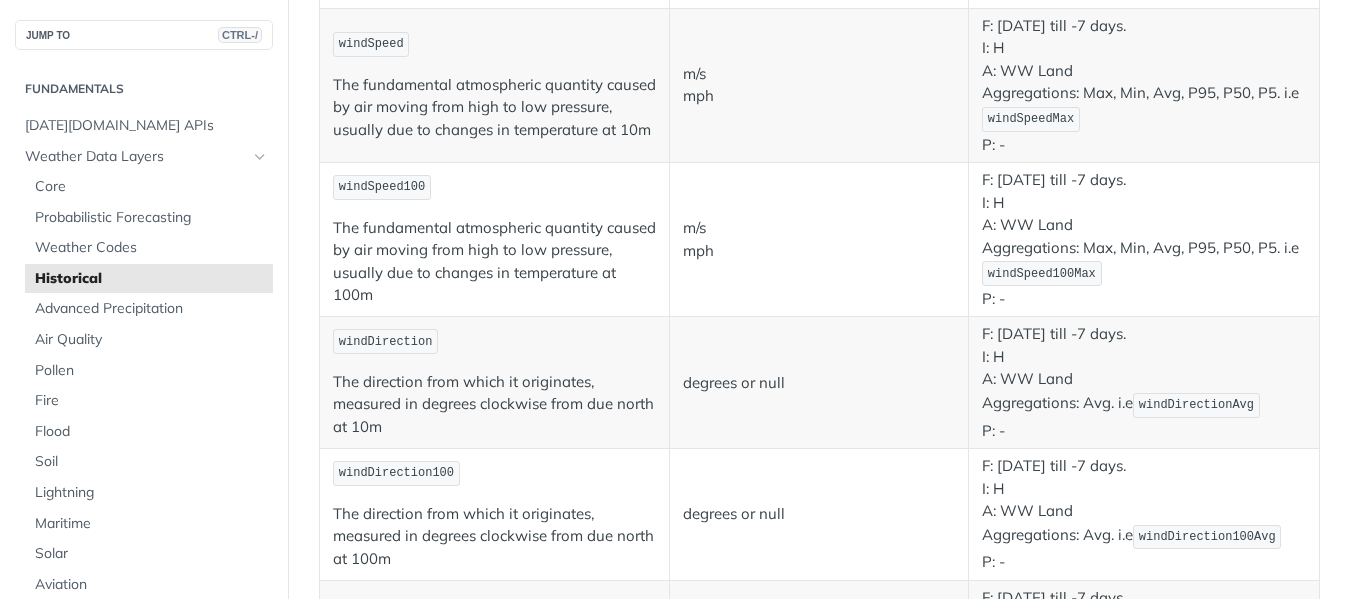 click on "windSpeed100" at bounding box center [382, 187] 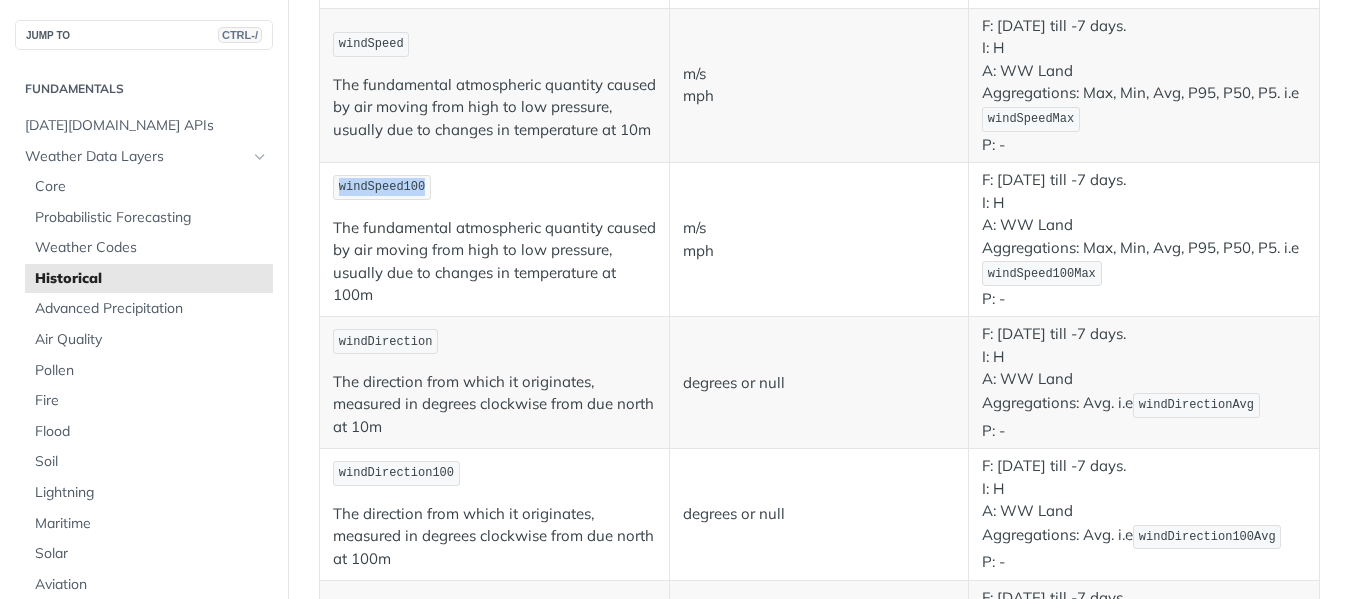click on "windSpeed100" at bounding box center [382, 187] 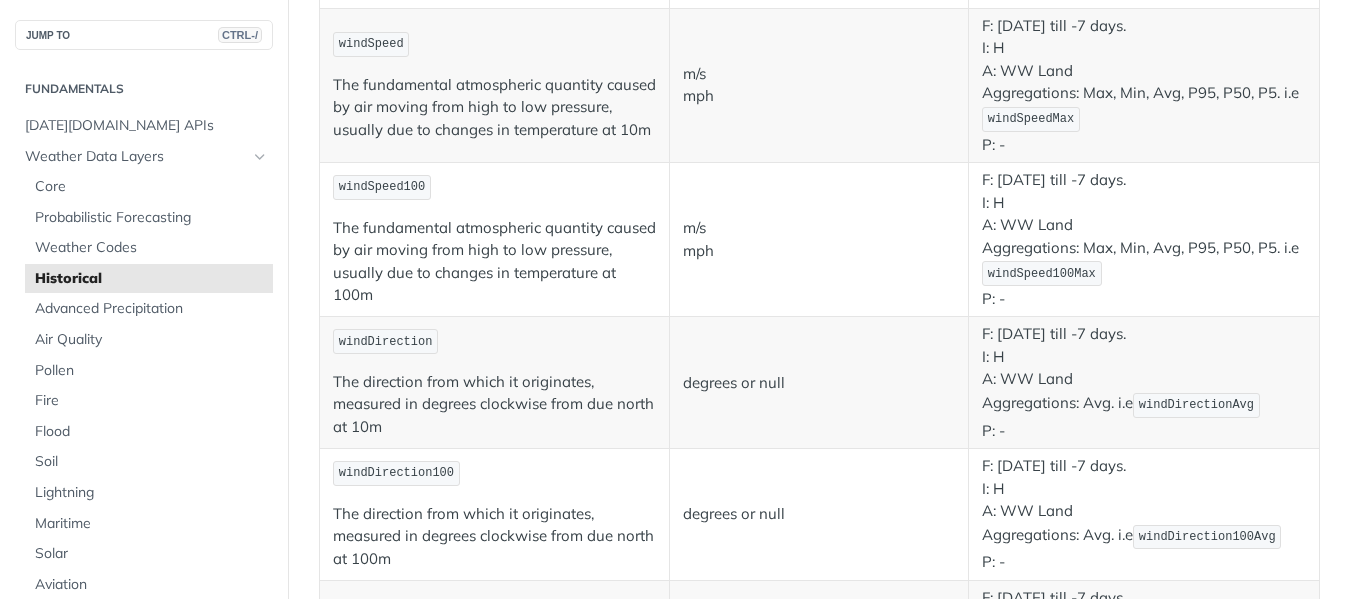 click on "m/s
mph" at bounding box center [819, 240] 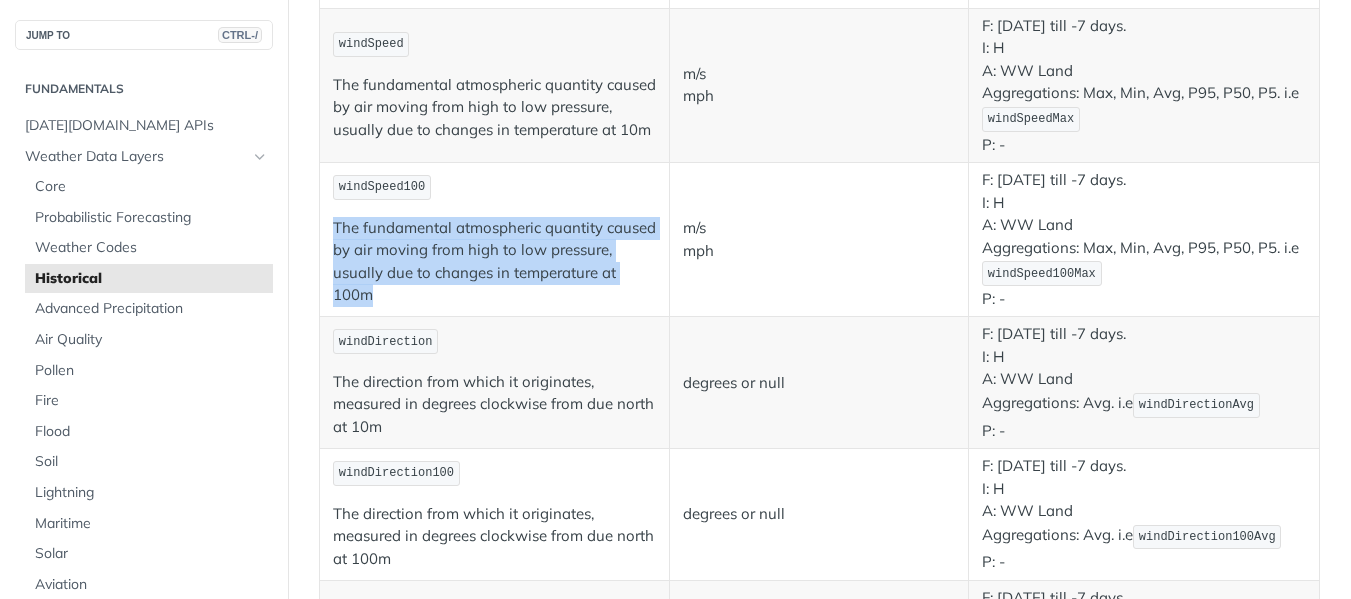 drag, startPoint x: 481, startPoint y: 295, endPoint x: 336, endPoint y: 228, distance: 159.73102 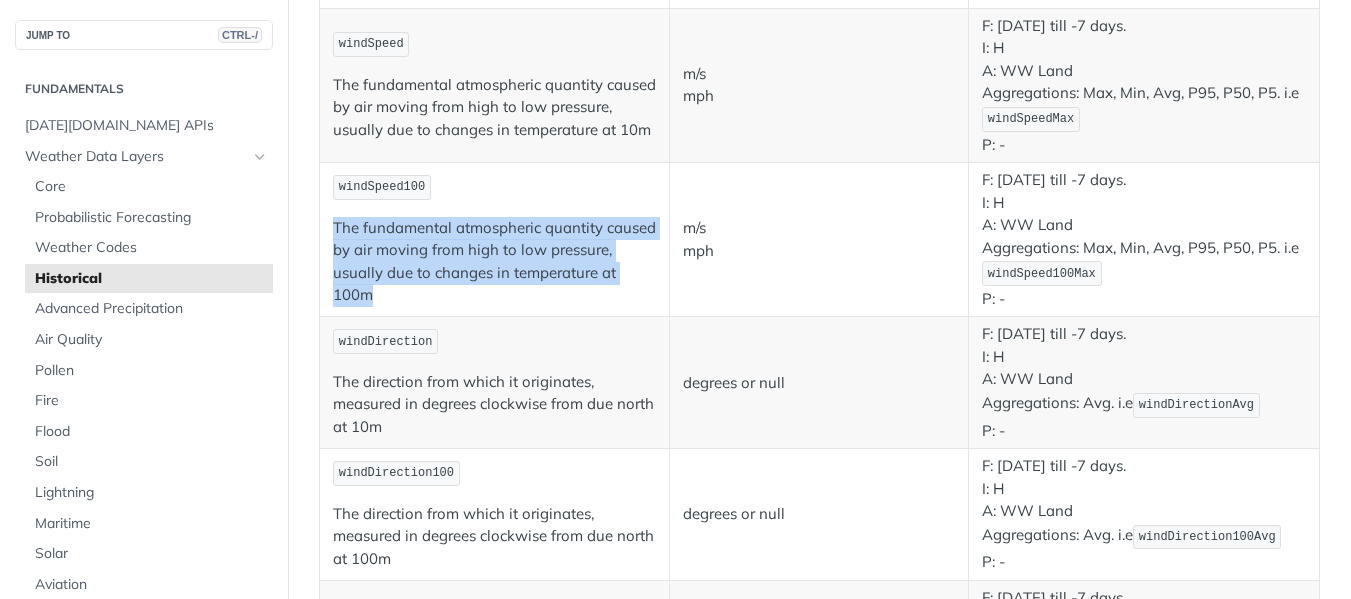 drag, startPoint x: 480, startPoint y: 297, endPoint x: 336, endPoint y: 226, distance: 160.55217 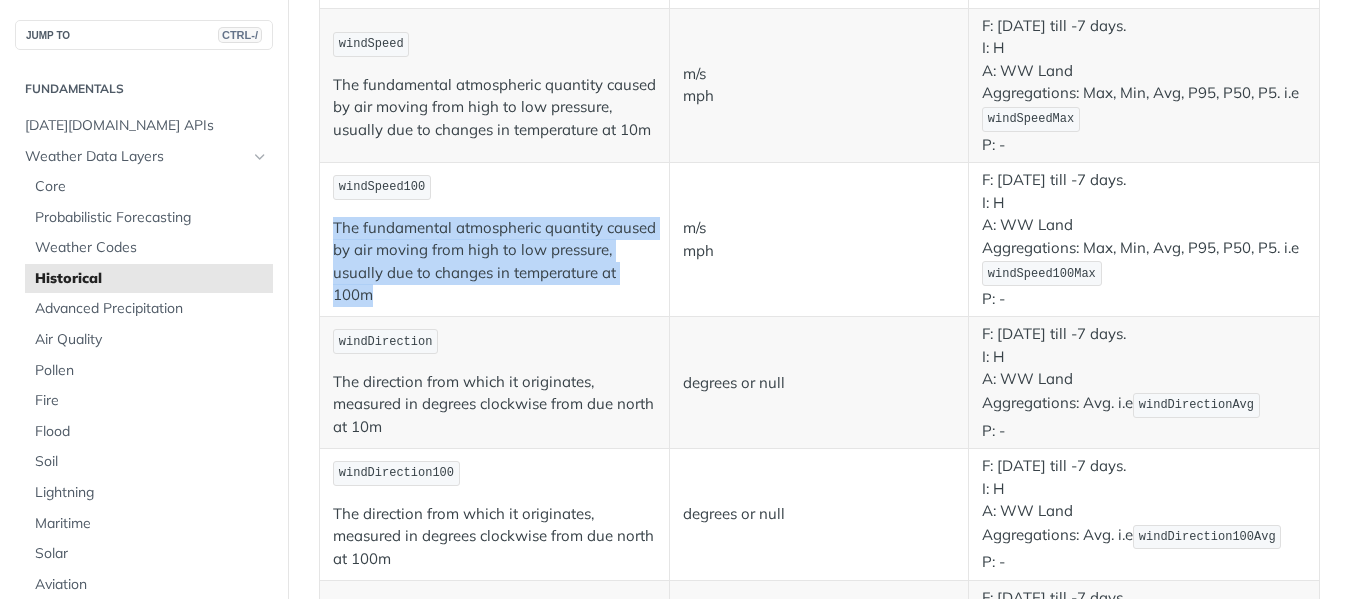drag, startPoint x: 336, startPoint y: 226, endPoint x: 490, endPoint y: 295, distance: 168.7513 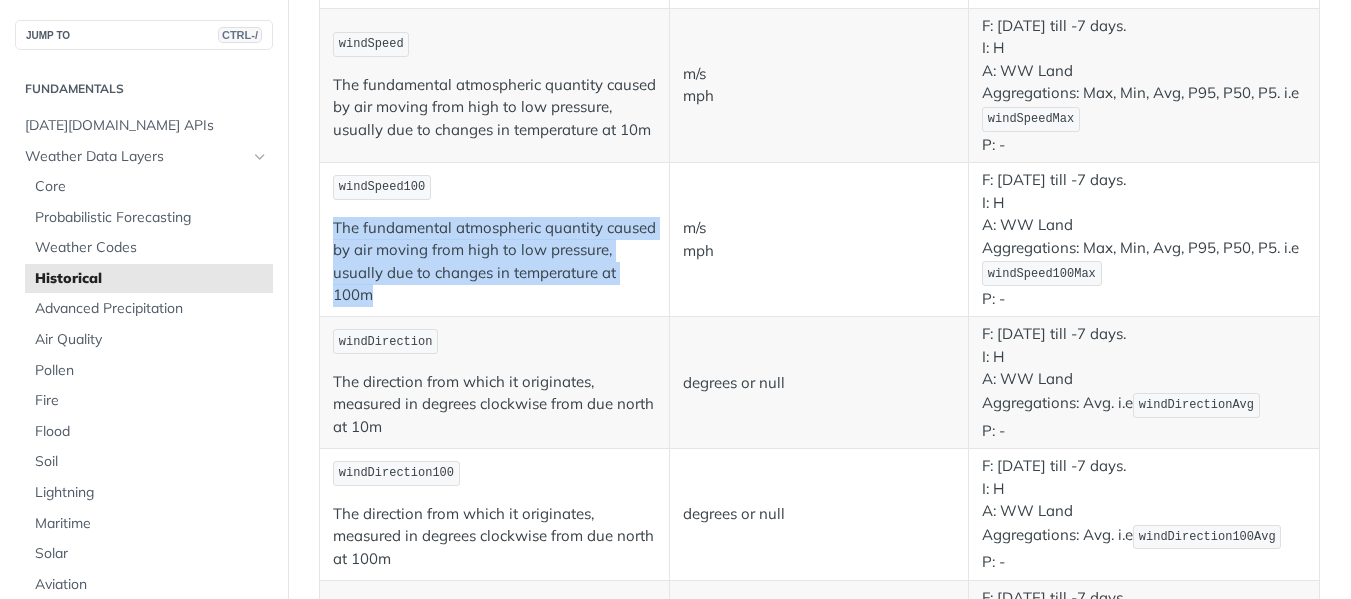 drag, startPoint x: 482, startPoint y: 295, endPoint x: 335, endPoint y: 225, distance: 162.81584 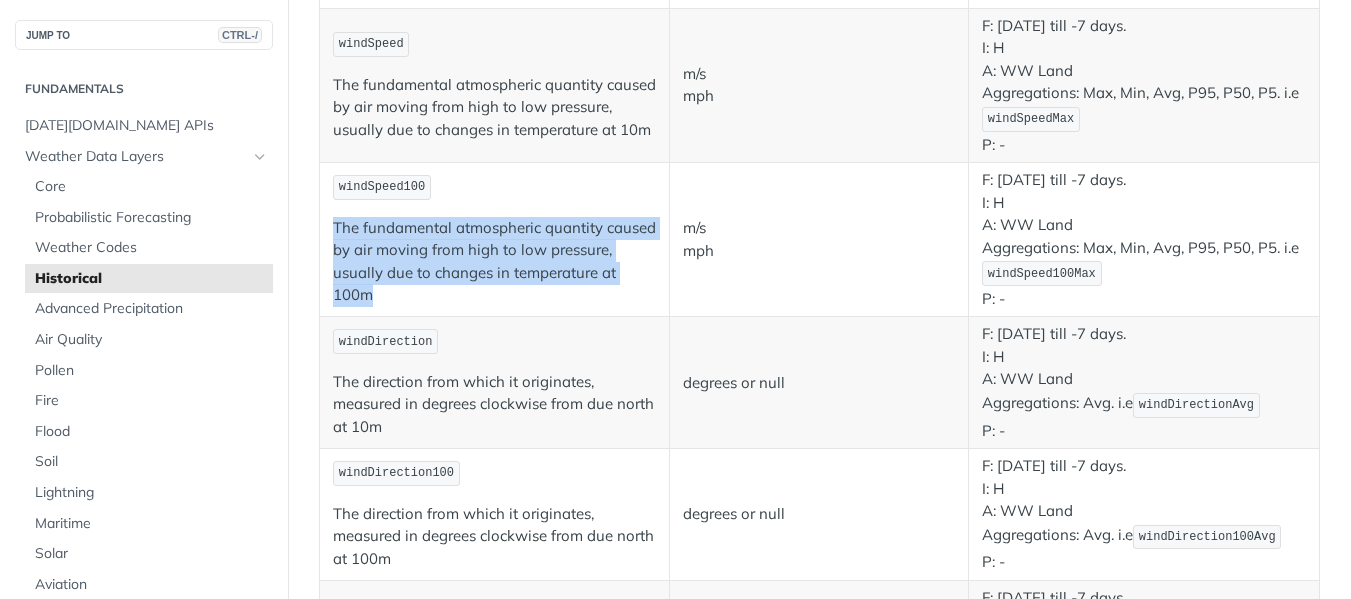drag, startPoint x: 335, startPoint y: 223, endPoint x: 482, endPoint y: 287, distance: 160.32779 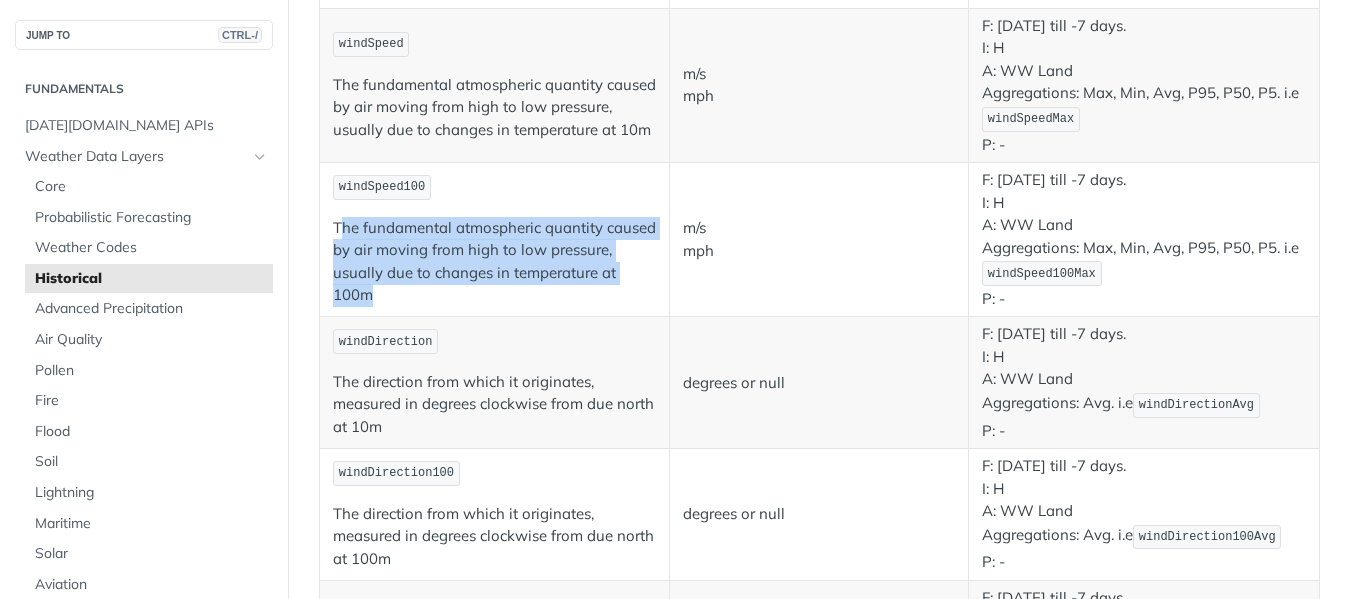 drag, startPoint x: 478, startPoint y: 293, endPoint x: 340, endPoint y: 228, distance: 152.5418 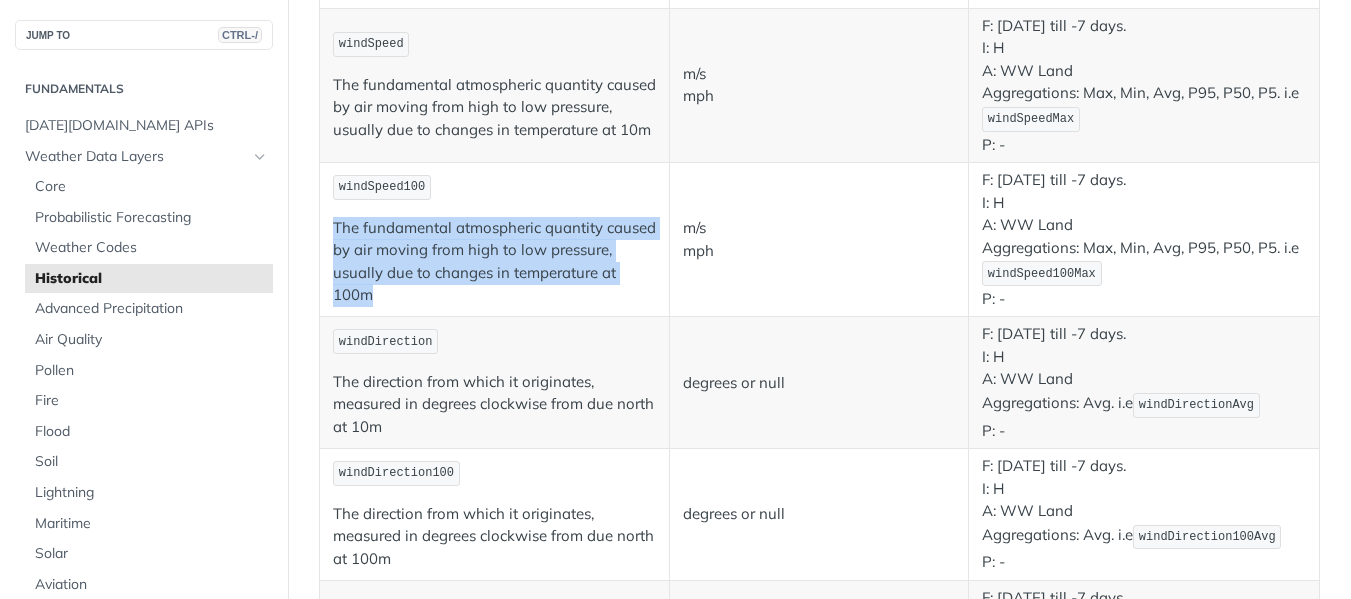 drag, startPoint x: 336, startPoint y: 226, endPoint x: 475, endPoint y: 299, distance: 157.00319 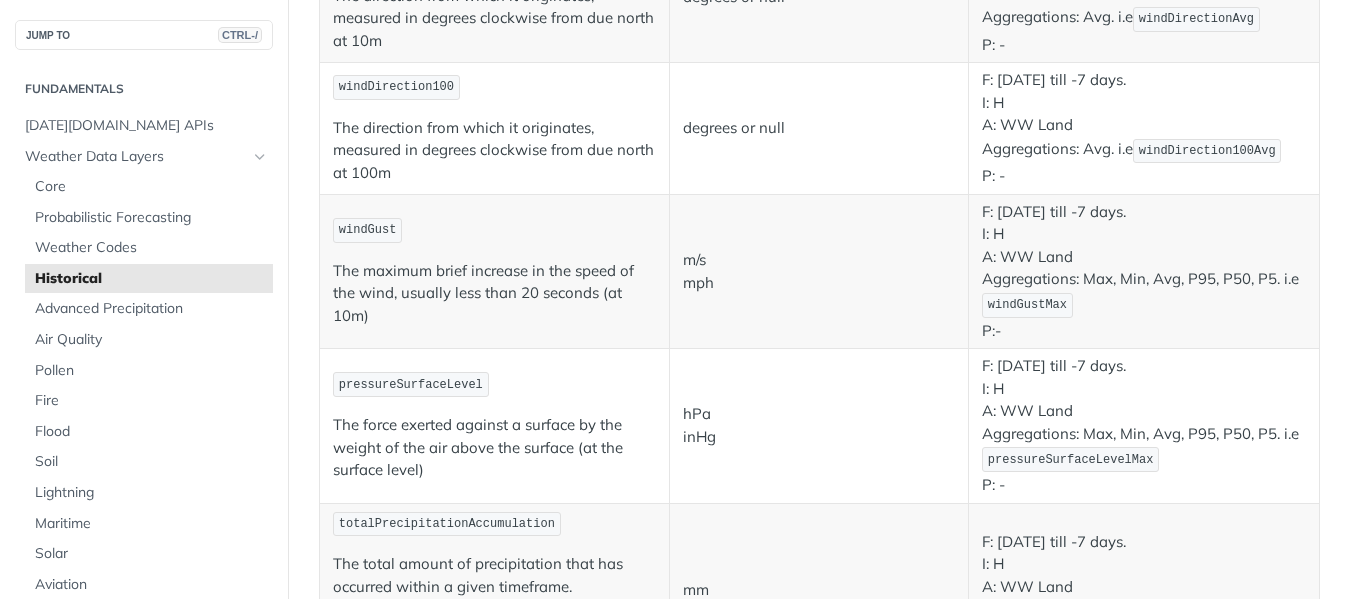 scroll, scrollTop: 1185, scrollLeft: 0, axis: vertical 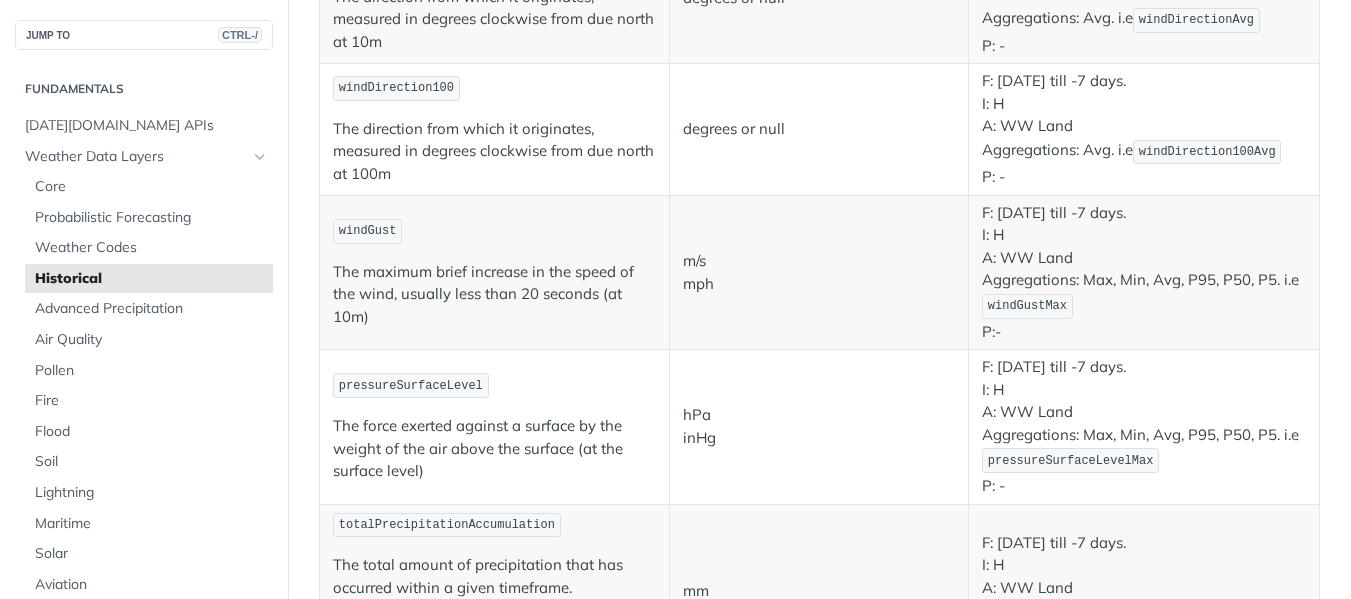 click on "The maximum brief increase in the speed of the wind, usually less than 20 seconds (at 10m)" at bounding box center [494, 295] 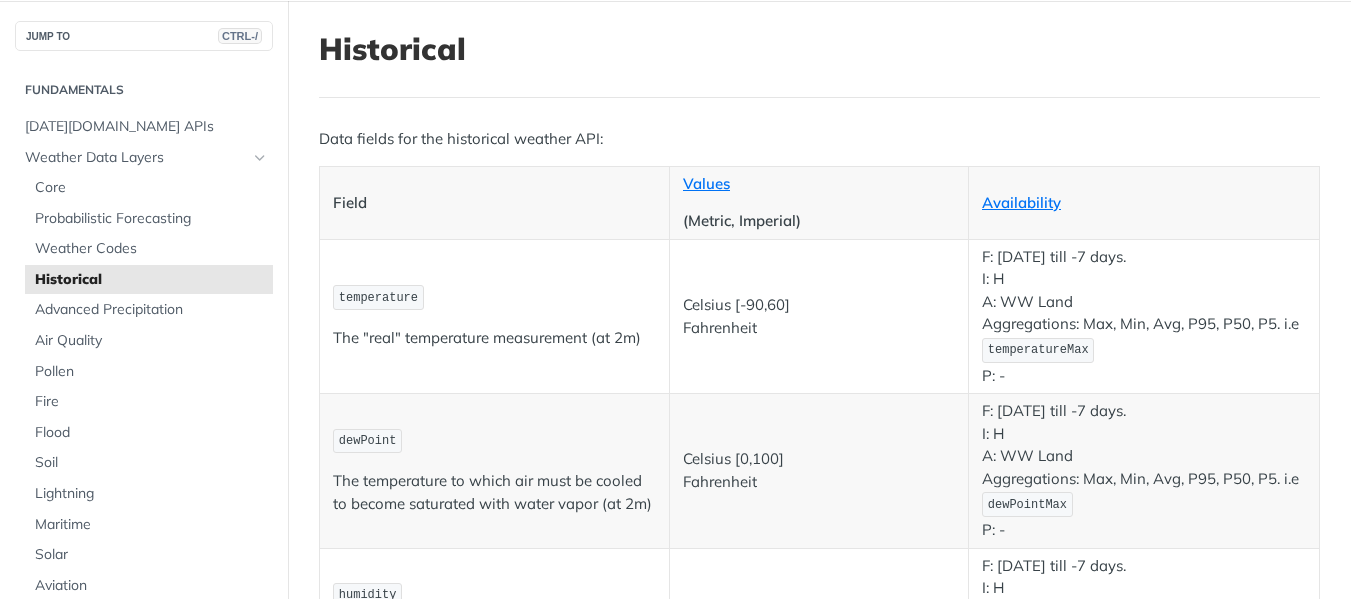 scroll, scrollTop: 200, scrollLeft: 0, axis: vertical 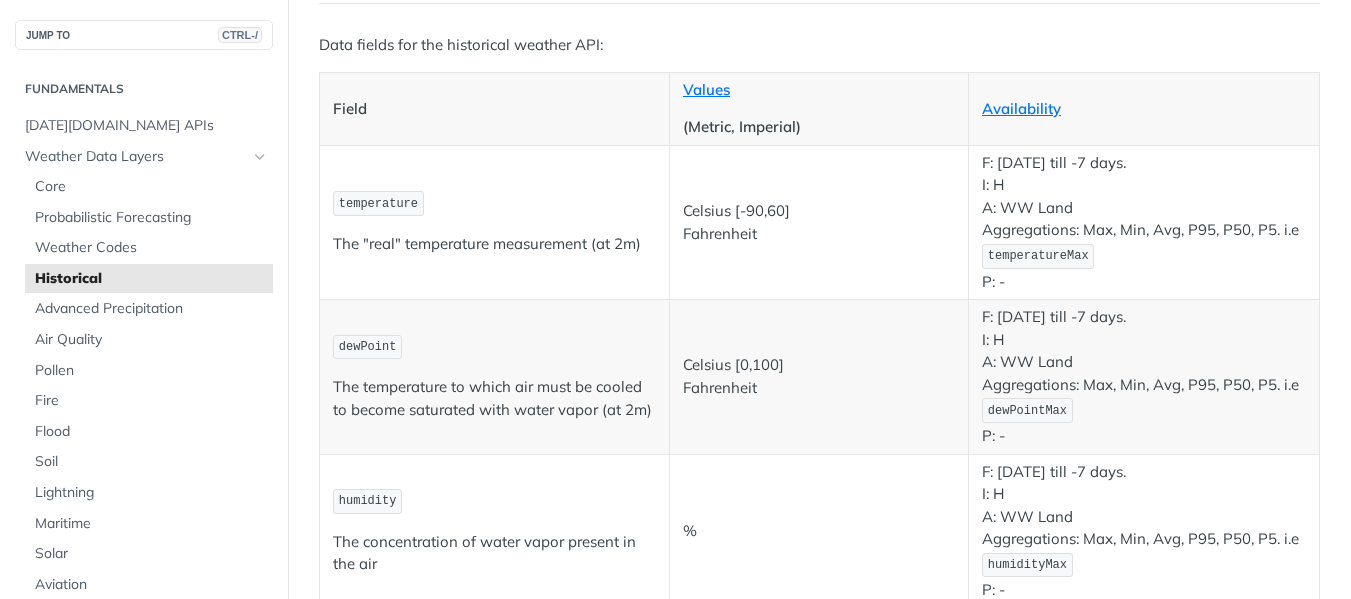 click on "temperature" at bounding box center [378, 204] 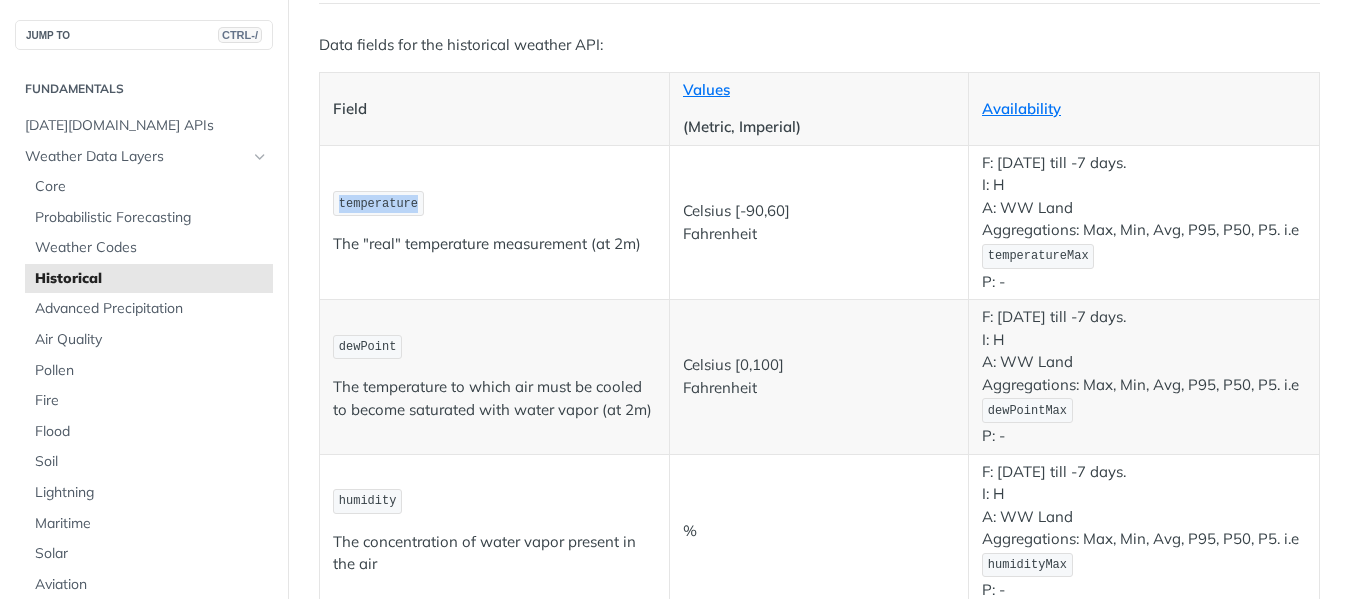 click on "temperature" at bounding box center (378, 204) 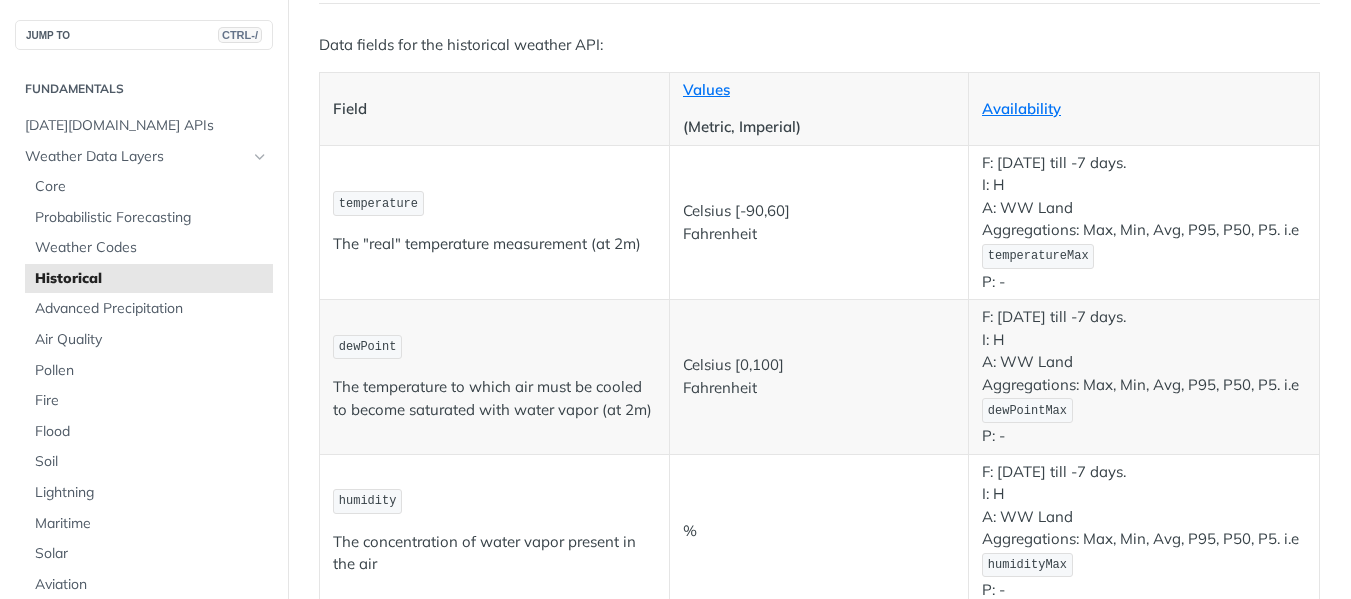 click on "Celsius [0,100]
Fahrenheit" at bounding box center (819, 377) 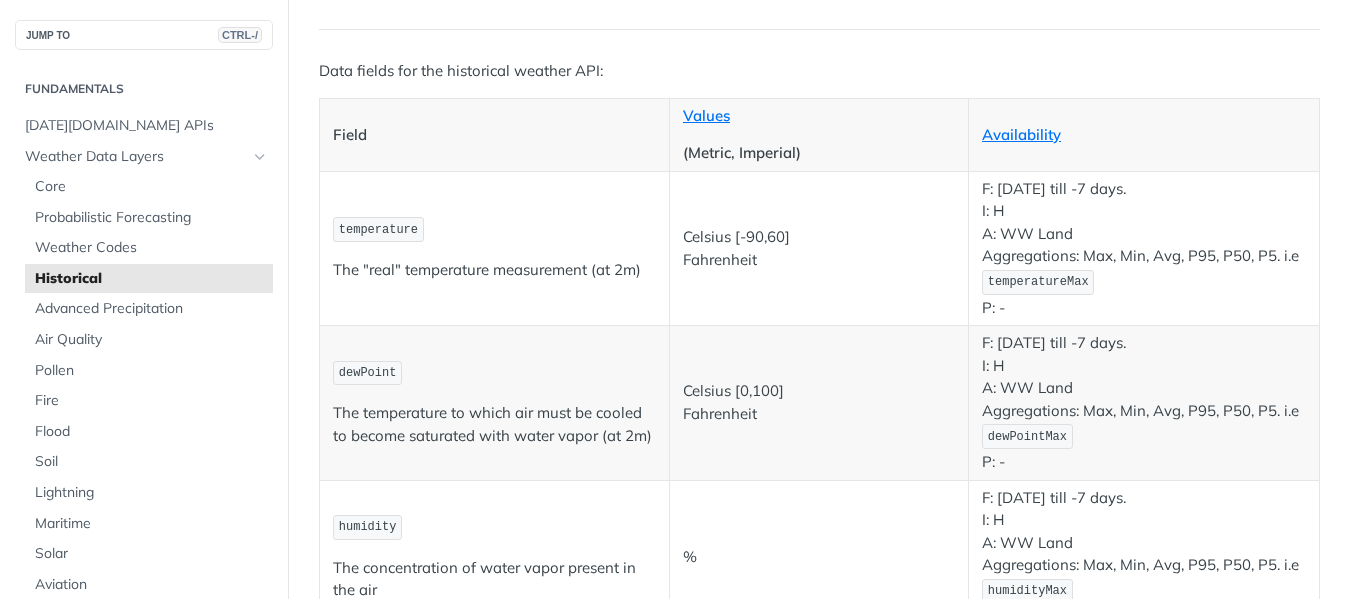 scroll, scrollTop: 173, scrollLeft: 0, axis: vertical 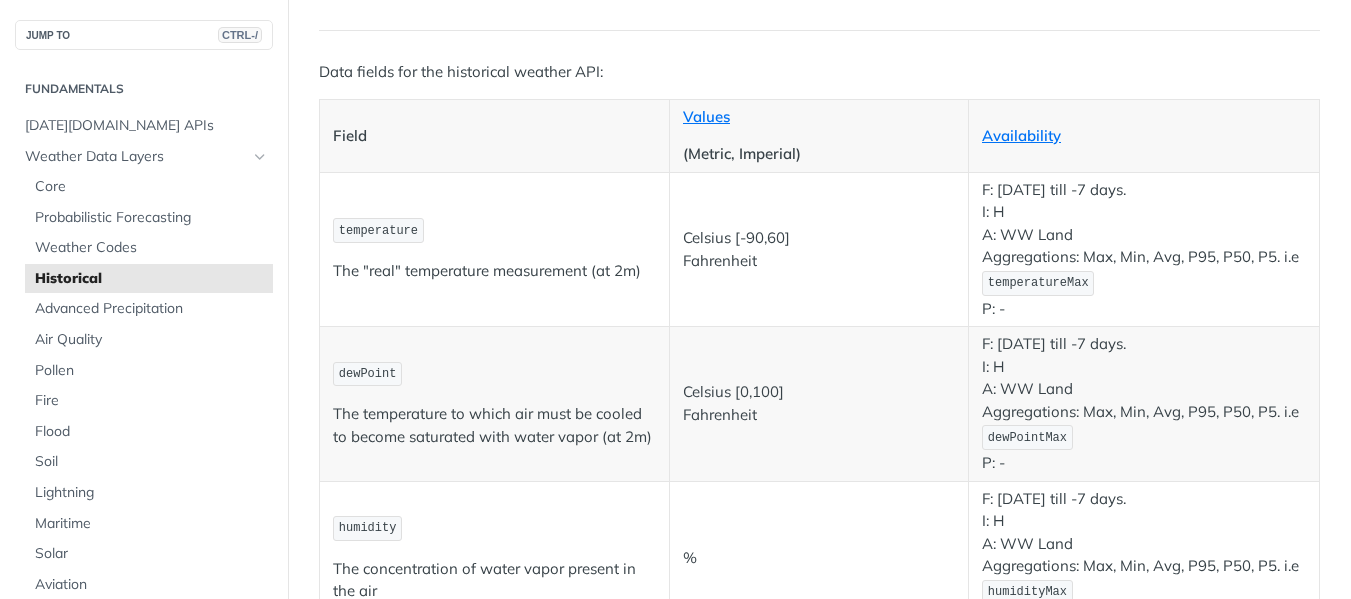 click on "temperatureMax" at bounding box center [1038, 283] 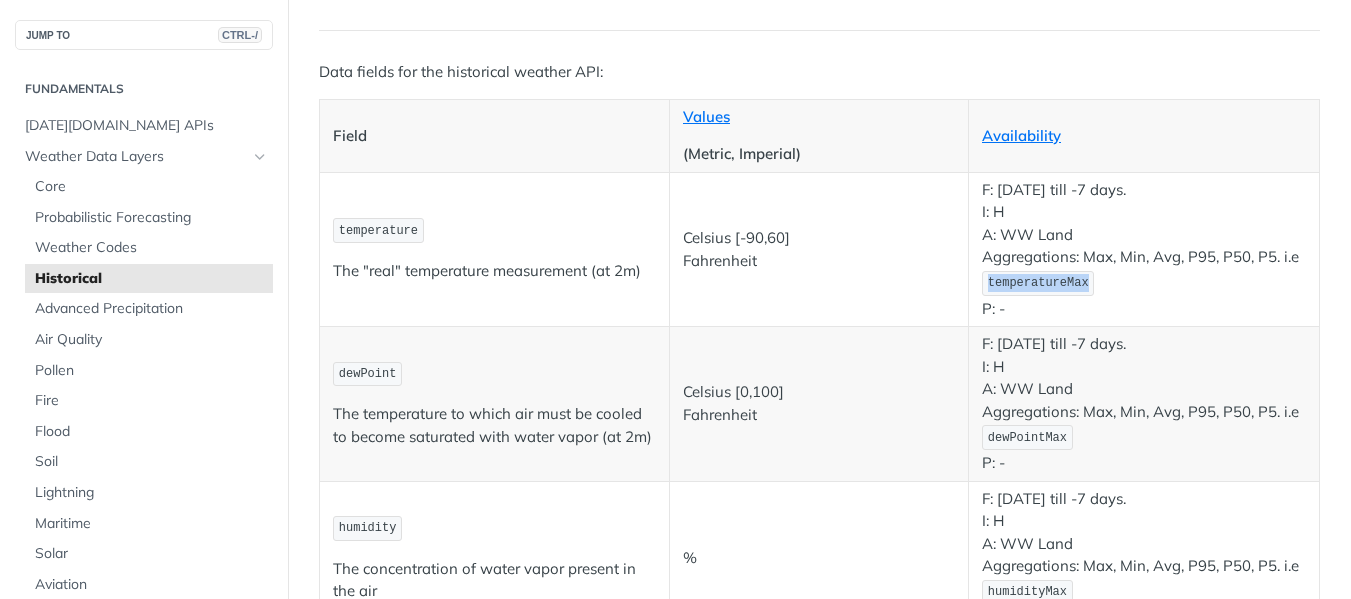 click on "temperatureMax" at bounding box center (1038, 283) 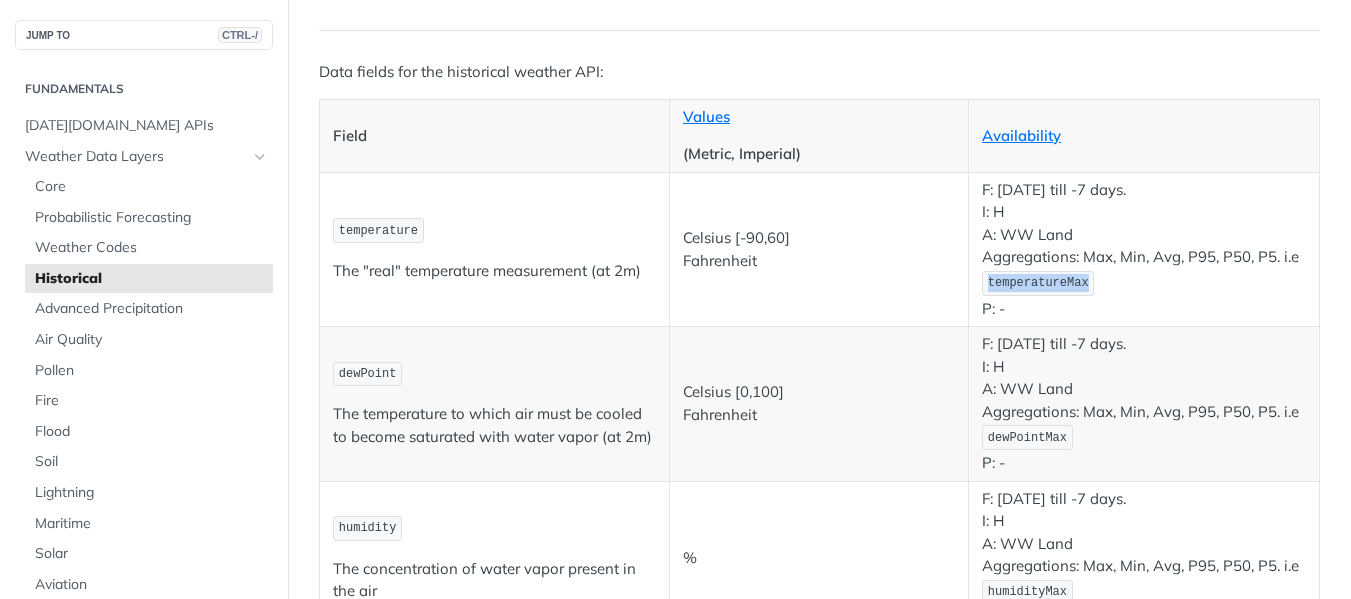scroll, scrollTop: 204, scrollLeft: 0, axis: vertical 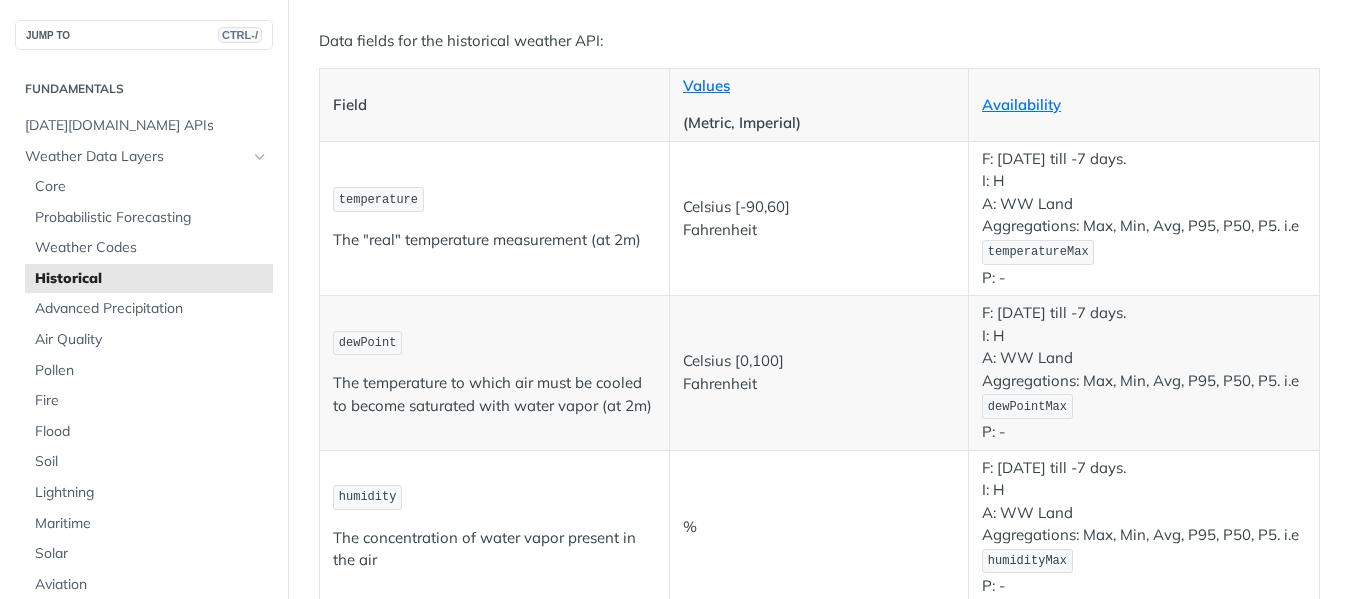 click on "F: [DATE] till -7 days.
I: H
A: WW Land
Aggregations: Max, Min, Avg, P95, P50, P5. i.e  temperatureMax
P: -" at bounding box center (1144, 218) 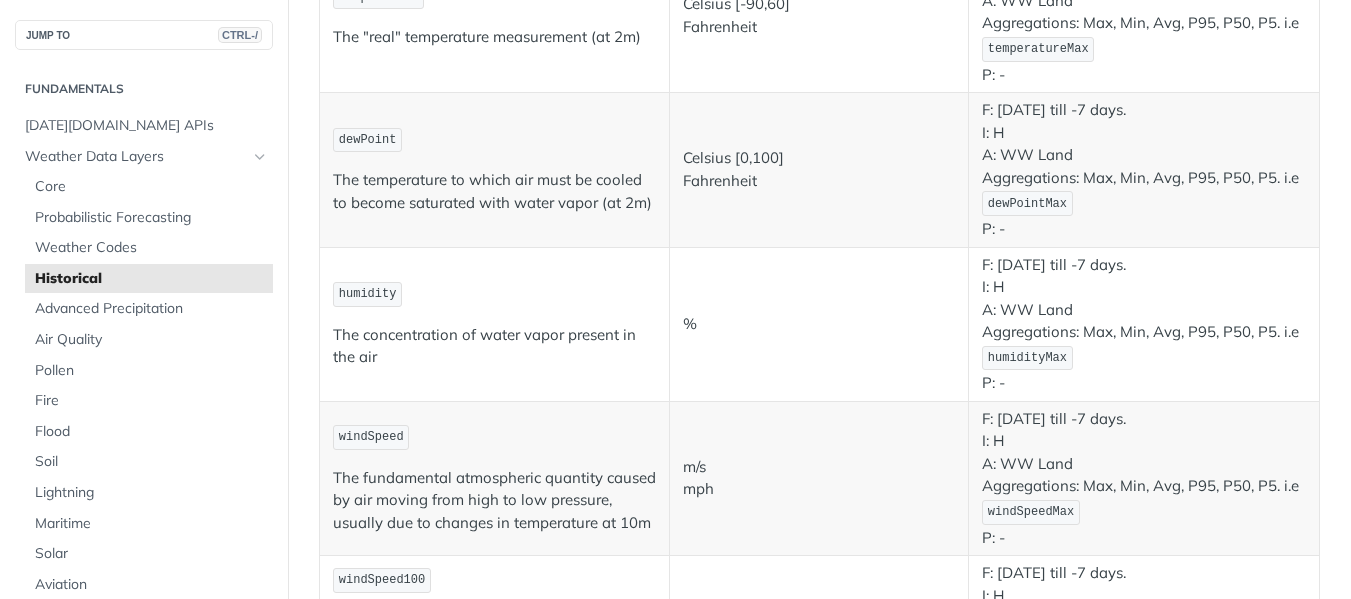 scroll, scrollTop: 142, scrollLeft: 0, axis: vertical 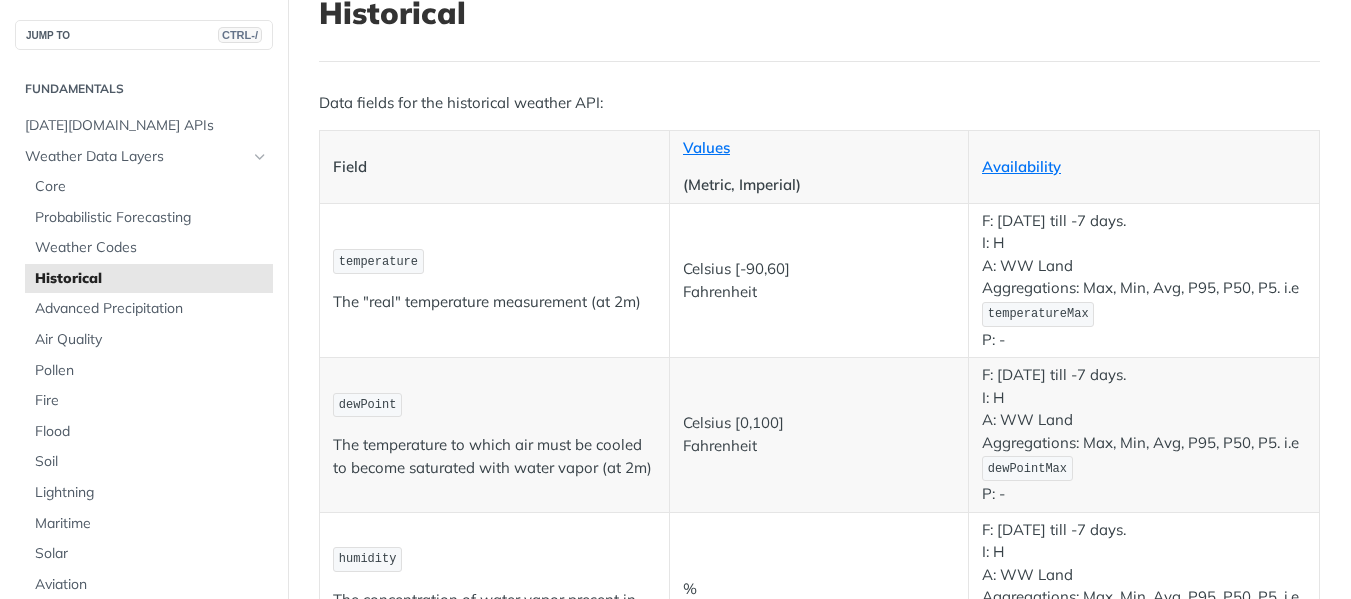 click on "temperatureMax" at bounding box center (1038, 314) 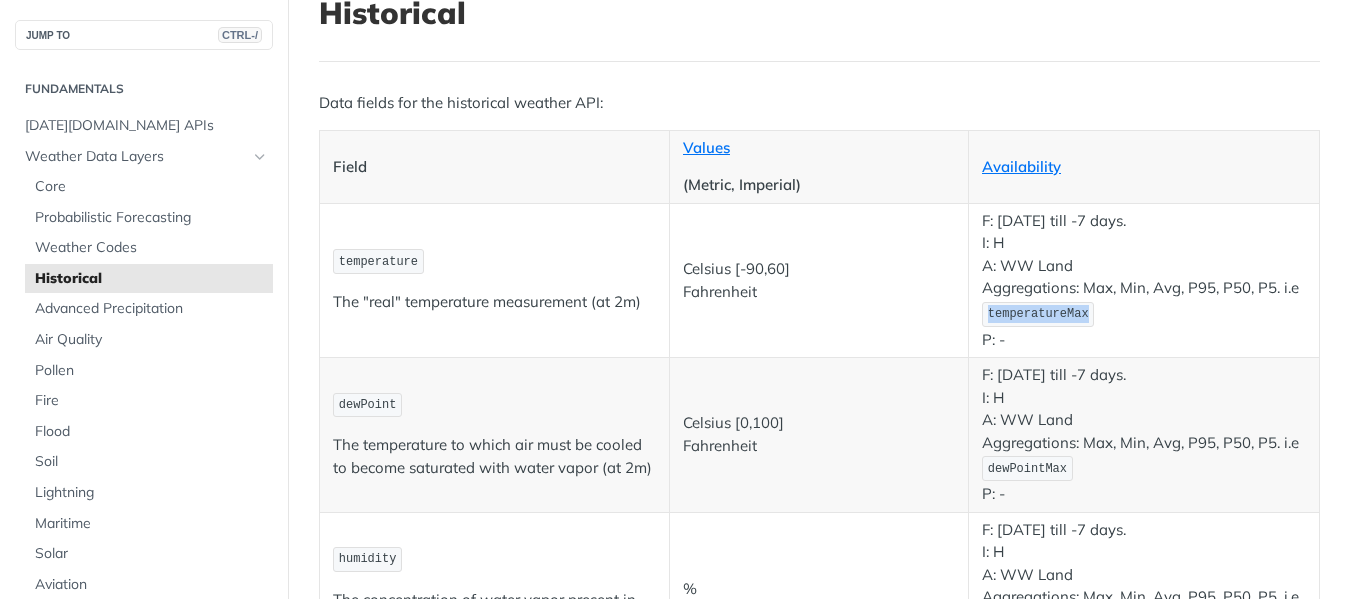 click on "temperatureMax" at bounding box center [1038, 314] 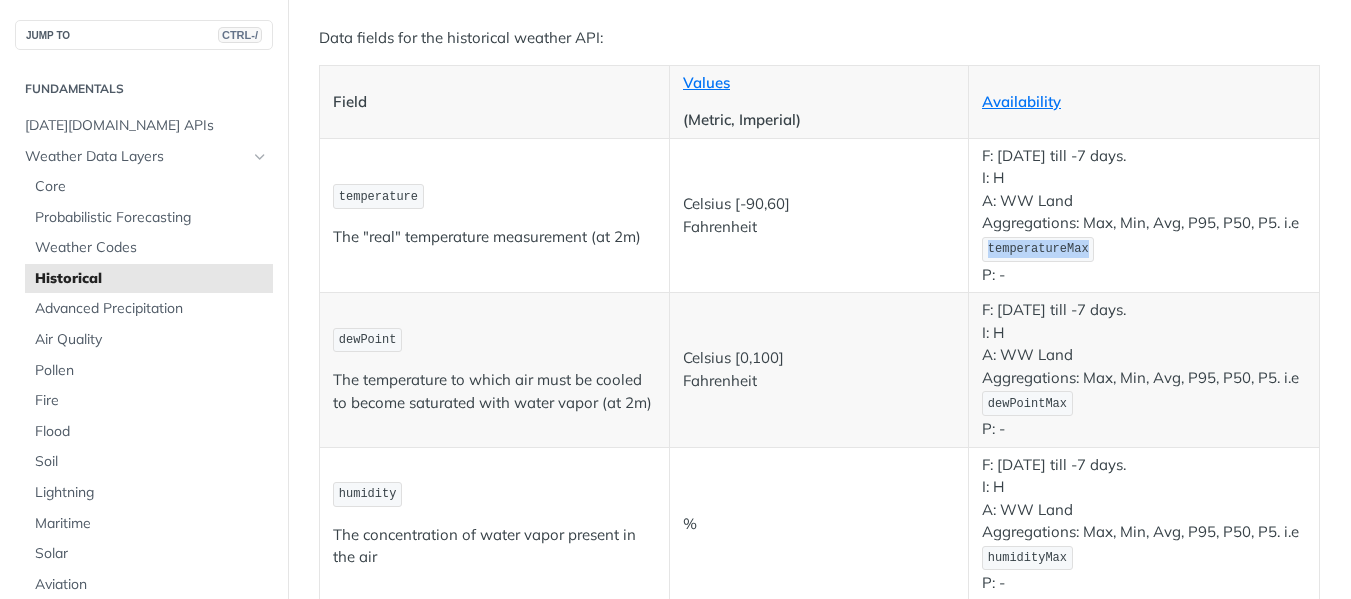 scroll, scrollTop: 242, scrollLeft: 0, axis: vertical 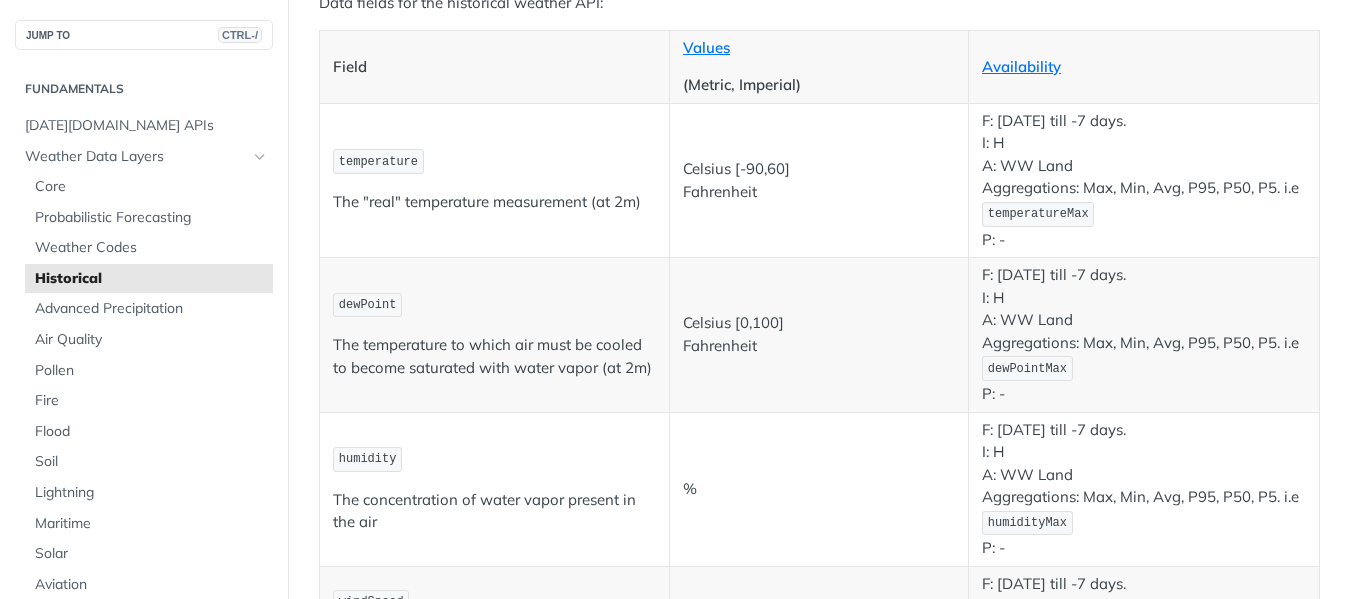 click on "dewPoint" at bounding box center [368, 305] 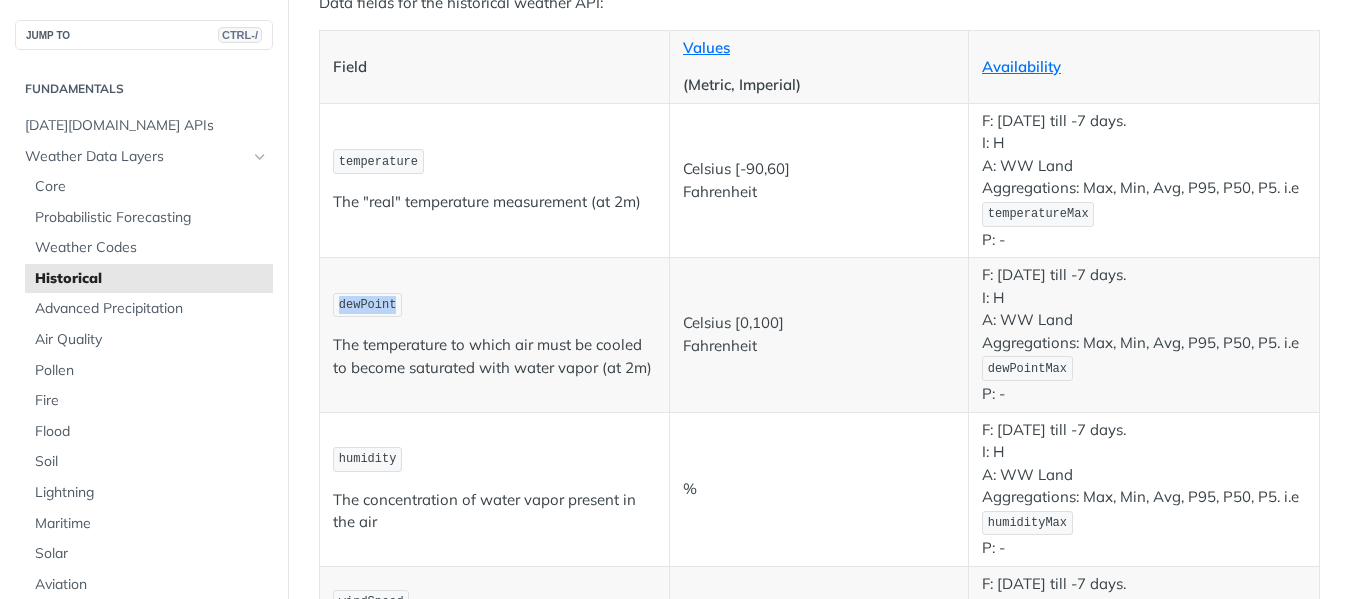 click on "dewPoint" at bounding box center (368, 305) 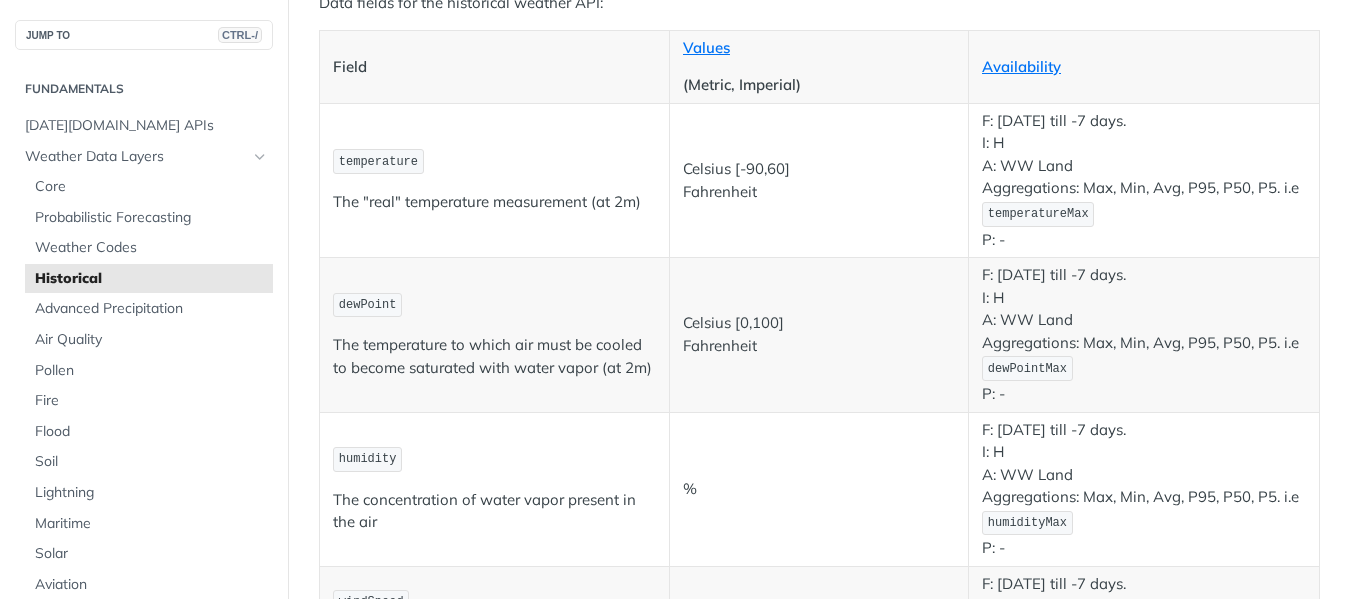 click on "dewPointMax" at bounding box center (1027, 369) 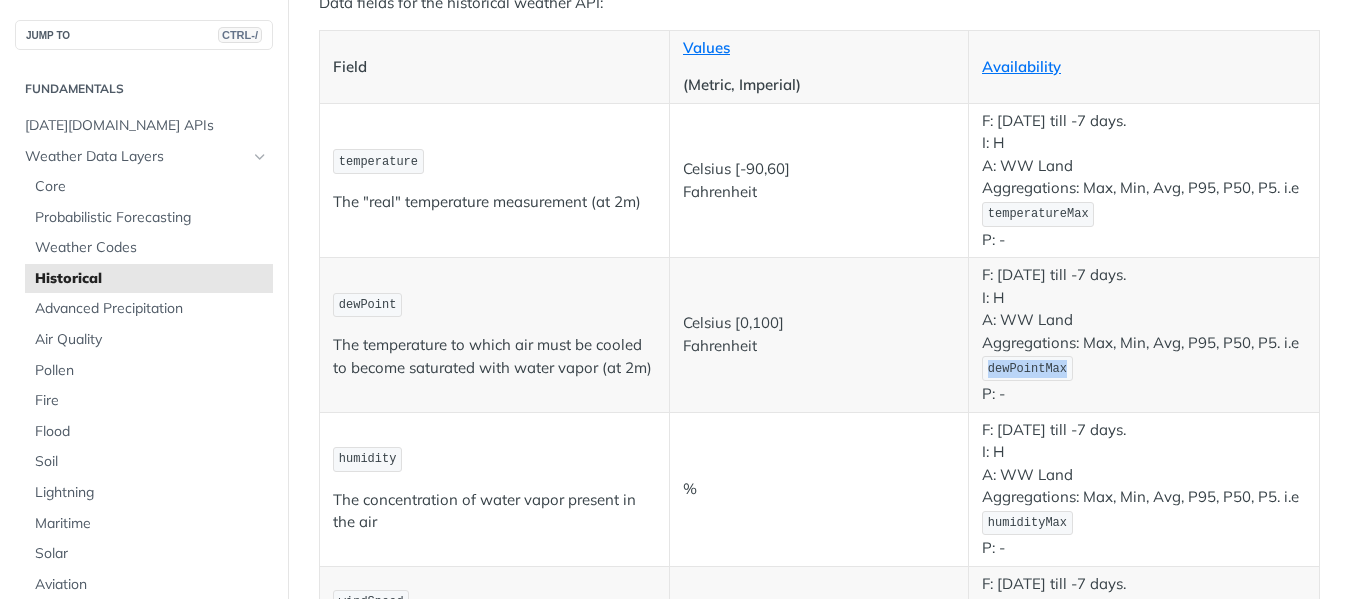 click on "dewPointMax" at bounding box center [1027, 369] 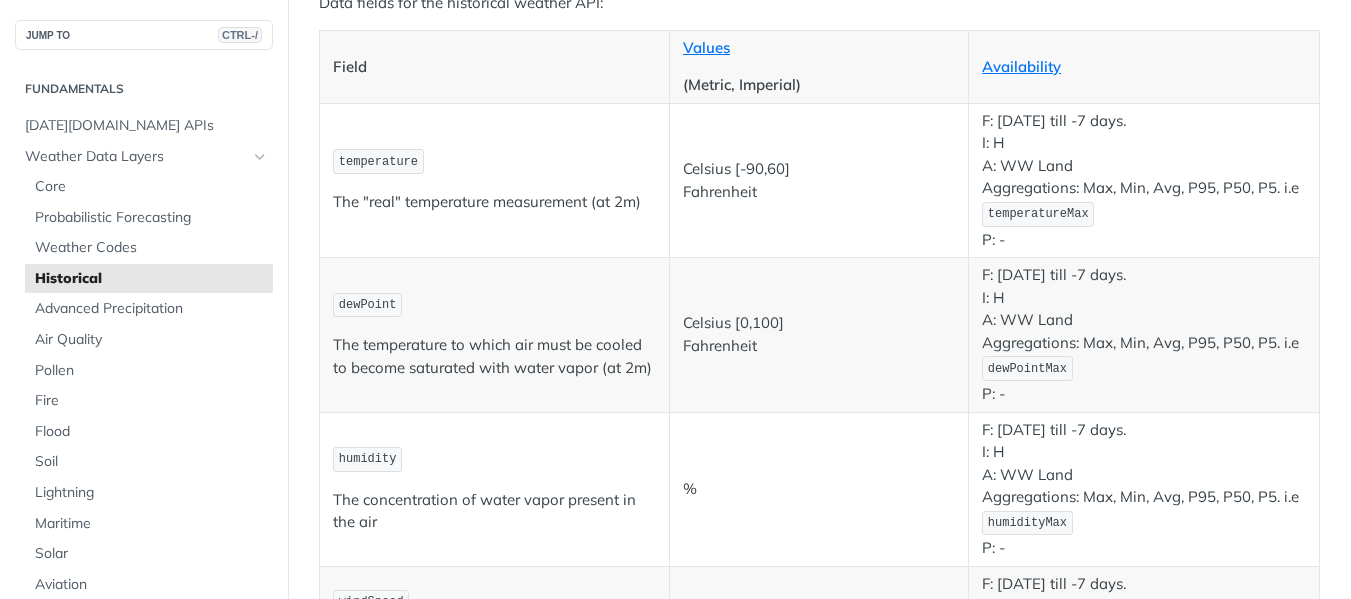 click on "F: [DATE] till -7 days.
I: H
A: WW Land
Aggregations: Max, Min, Avg, P95, P50, P5. i.e  dewPointMax
P: -" at bounding box center [1144, 334] 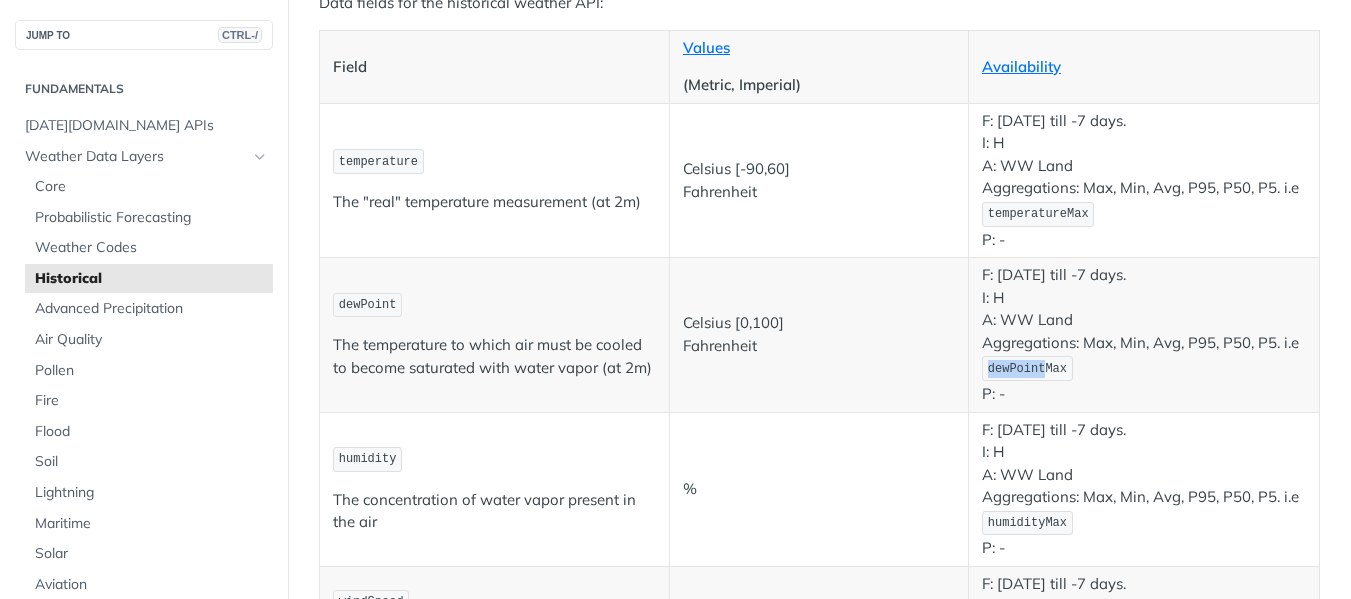 drag, startPoint x: 1041, startPoint y: 370, endPoint x: 990, endPoint y: 369, distance: 51.009804 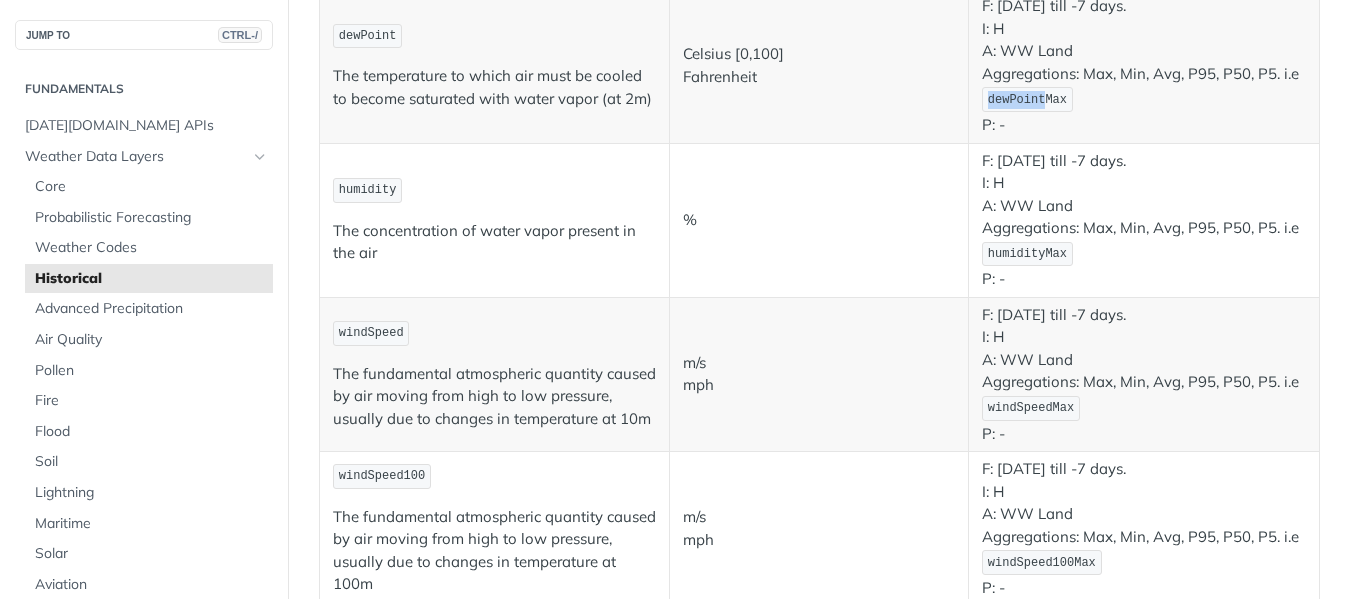 scroll, scrollTop: 542, scrollLeft: 0, axis: vertical 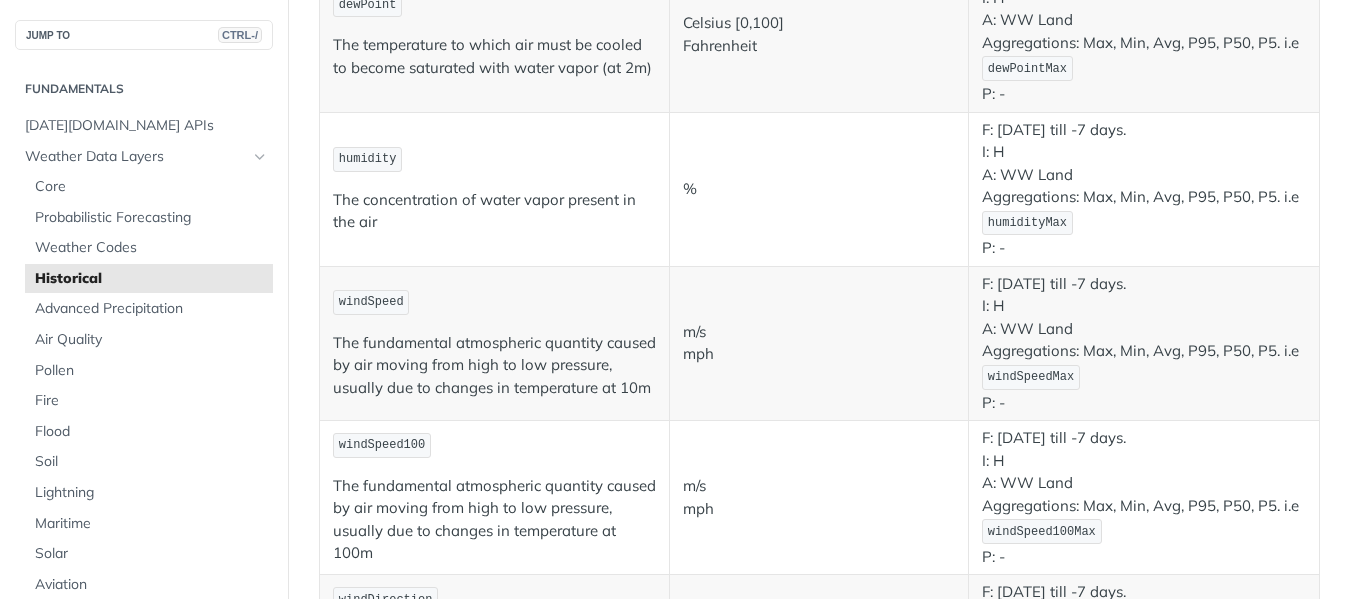 click on "windSpeed" at bounding box center [371, 302] 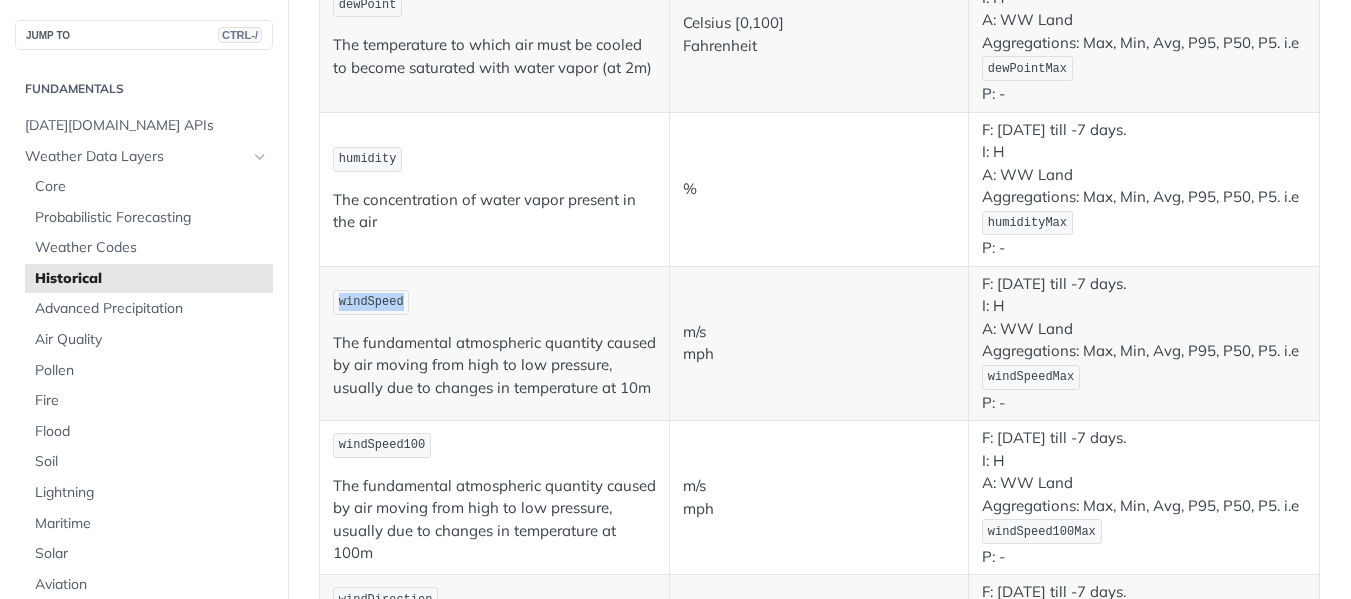 click on "windSpeed" at bounding box center (371, 302) 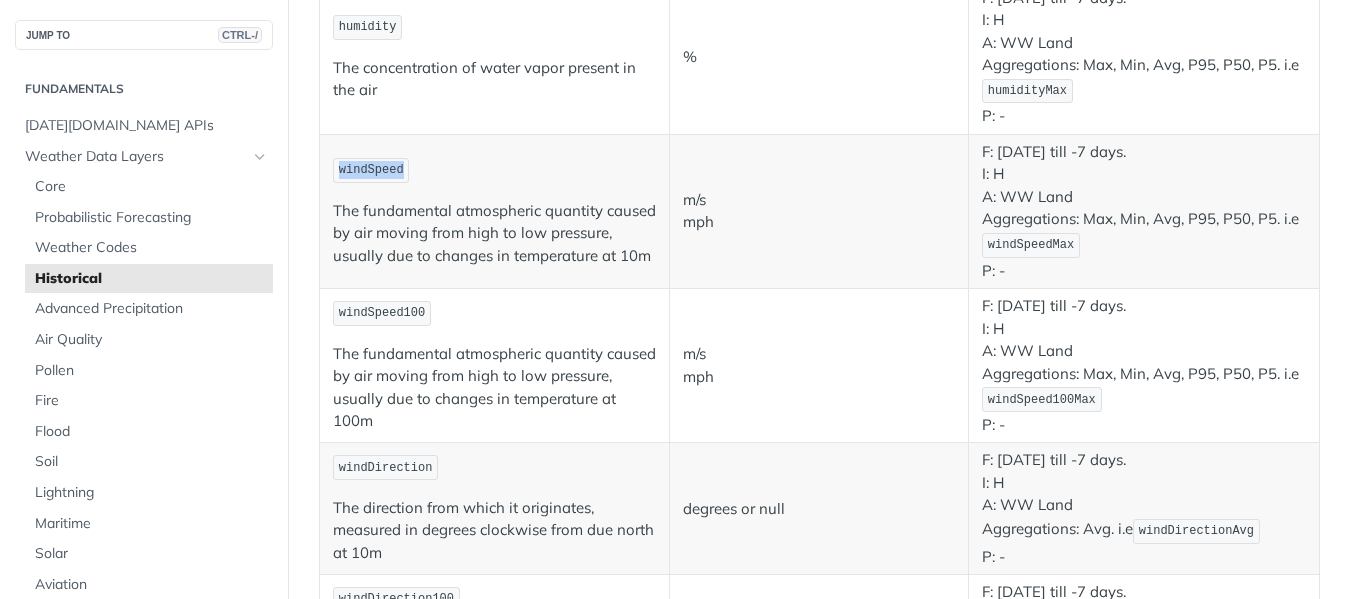 scroll, scrollTop: 742, scrollLeft: 0, axis: vertical 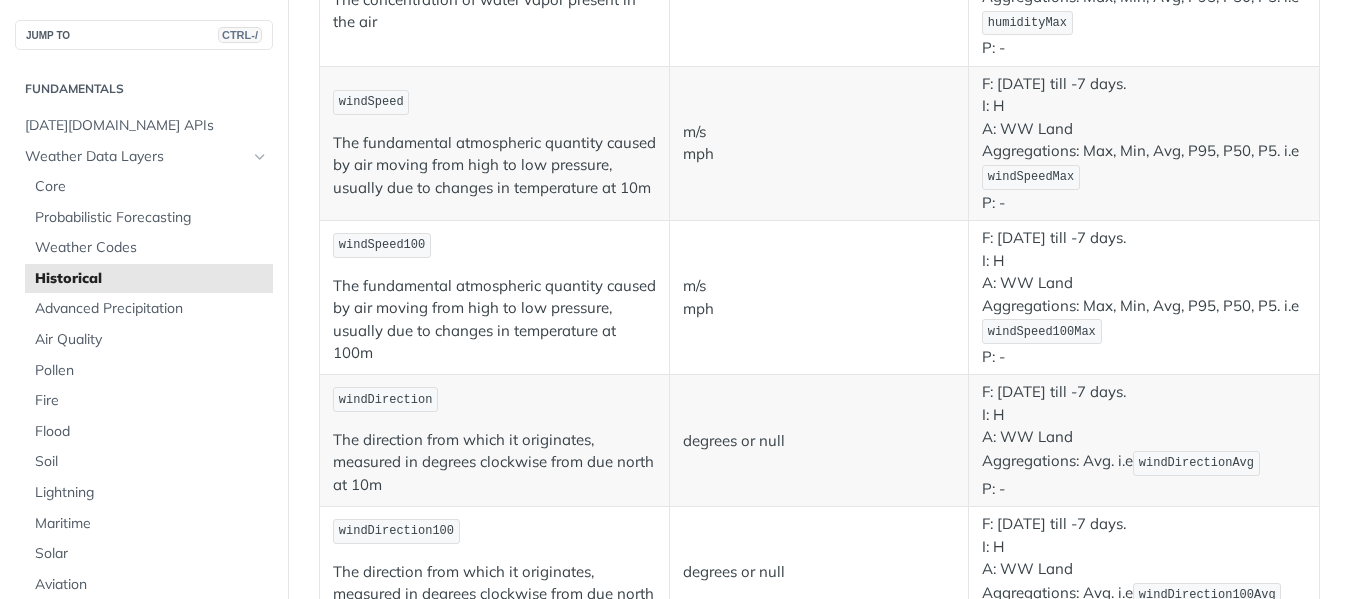 click on "windSpeed100 The fundamental atmospheric quantity caused by air moving from high to low pressure, usually due to changes in temperature at 100m" at bounding box center (495, 298) 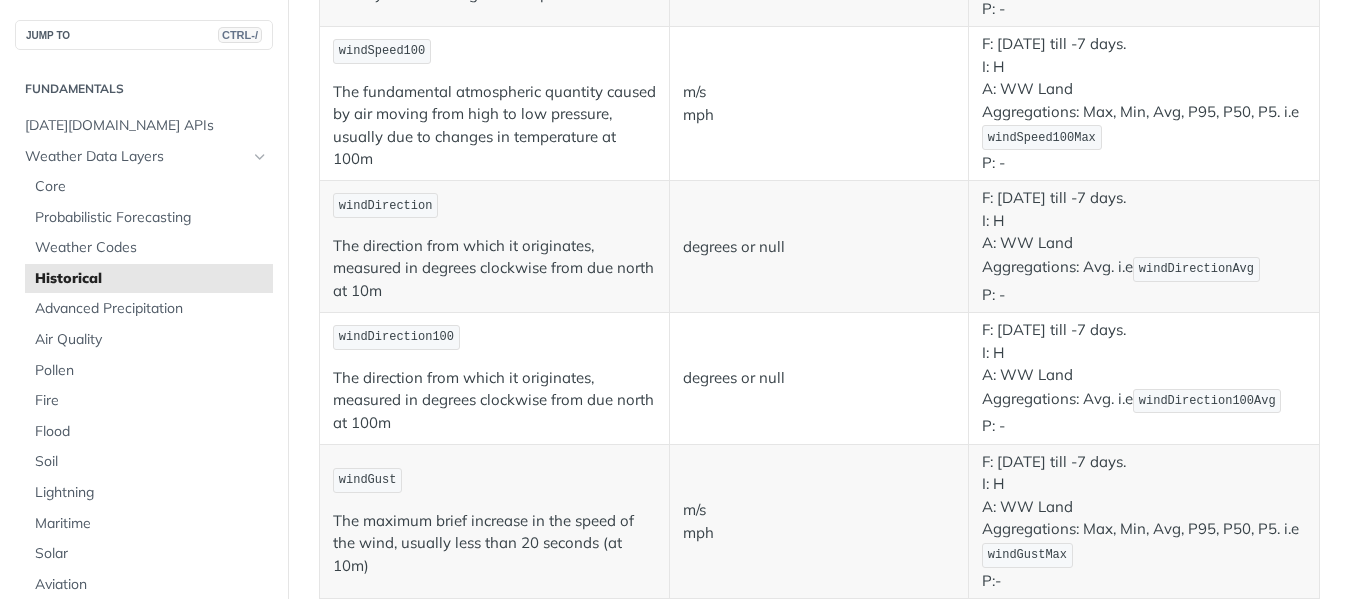 scroll, scrollTop: 942, scrollLeft: 0, axis: vertical 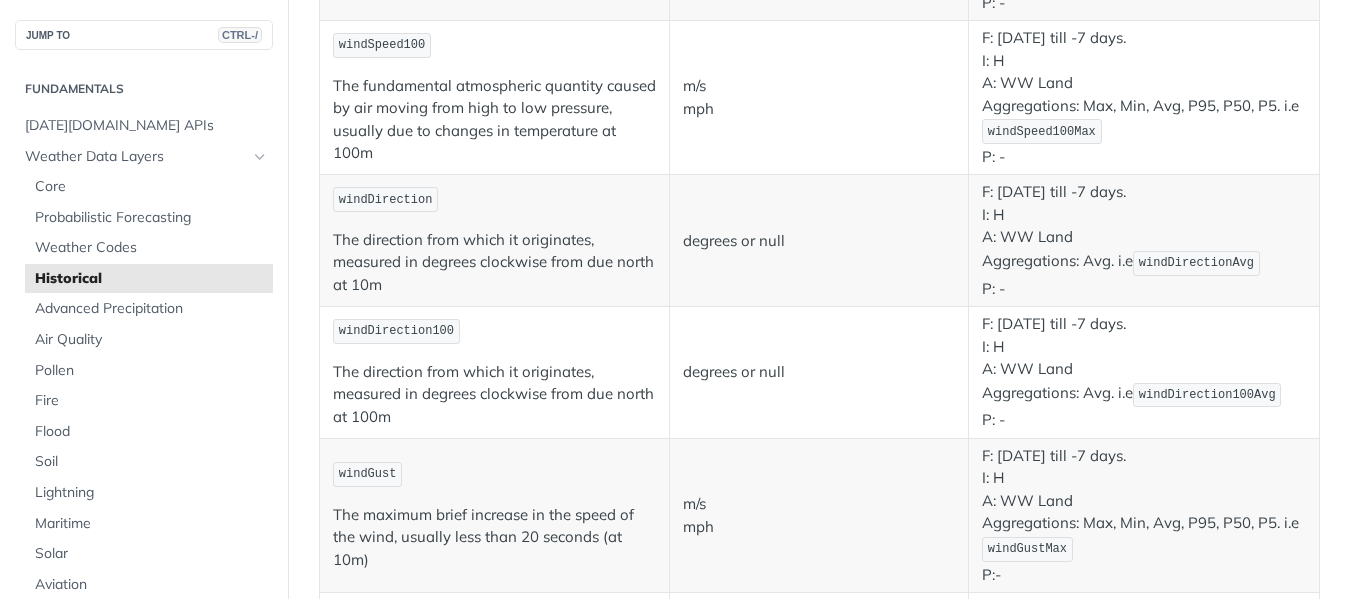 click on "windDirection" at bounding box center [386, 200] 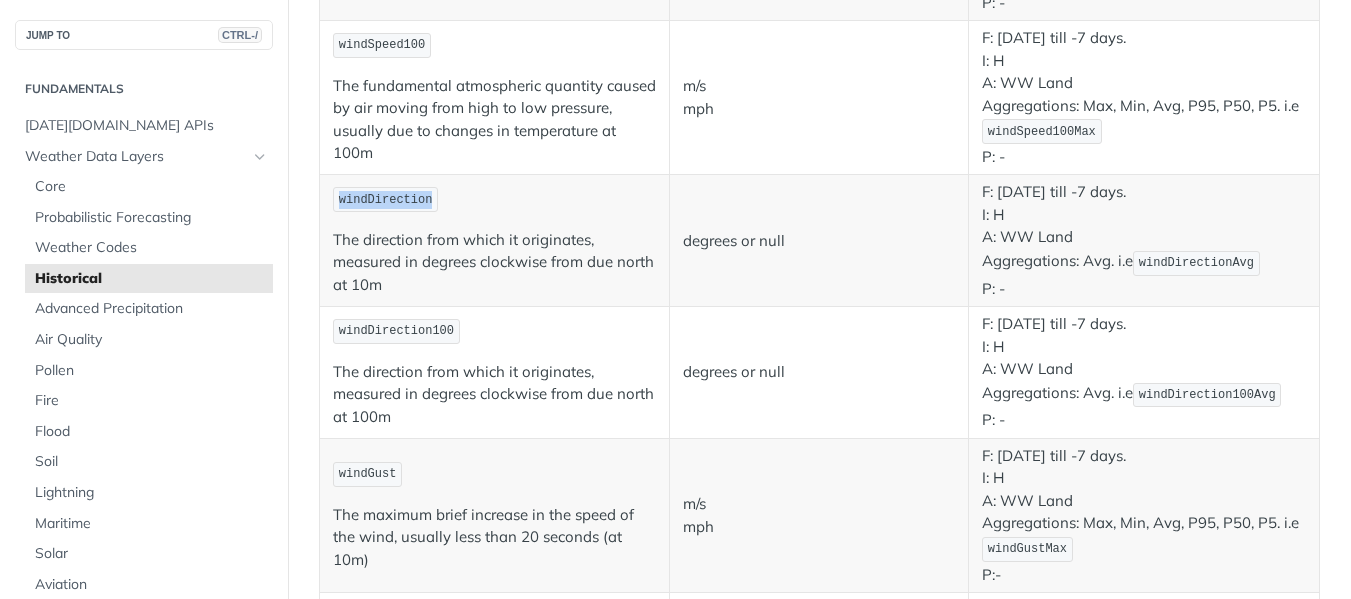 click on "windDirection" at bounding box center [386, 200] 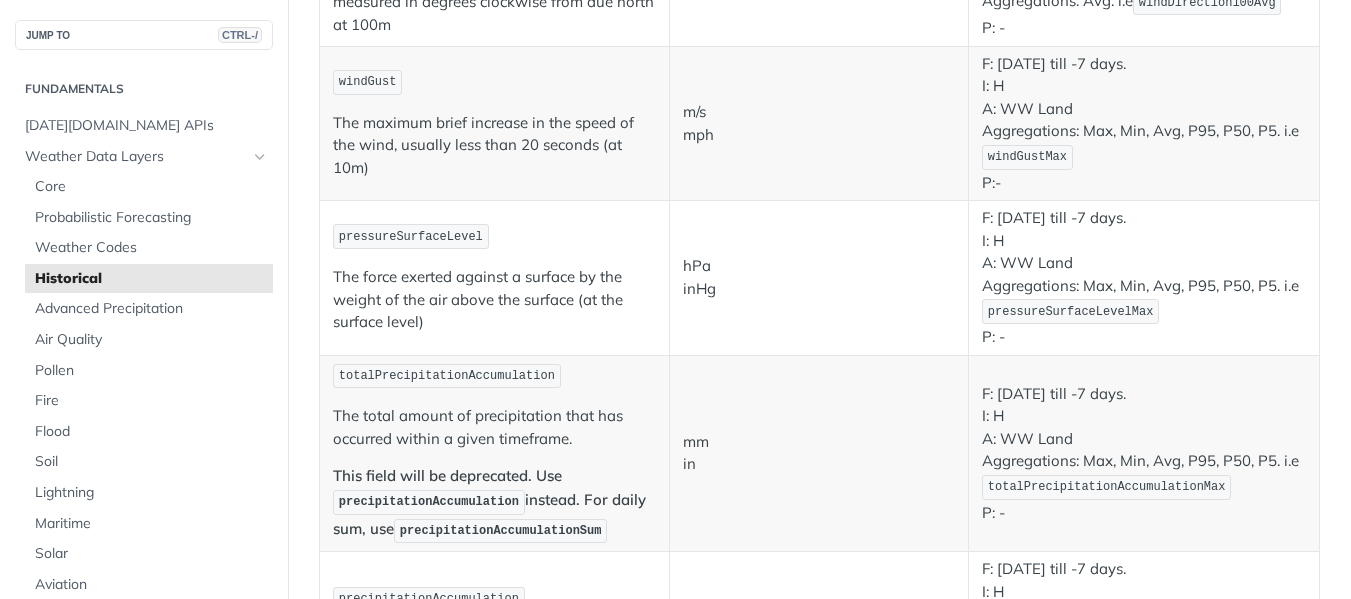 scroll, scrollTop: 1342, scrollLeft: 0, axis: vertical 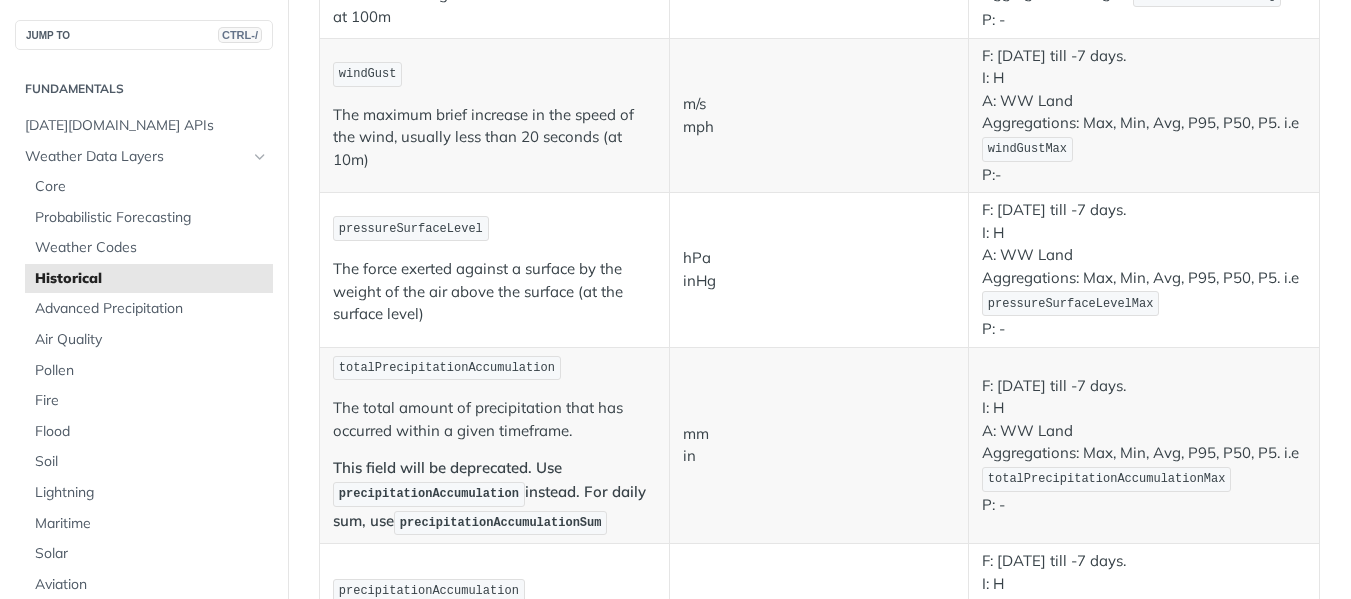click on "windGust" at bounding box center [368, 74] 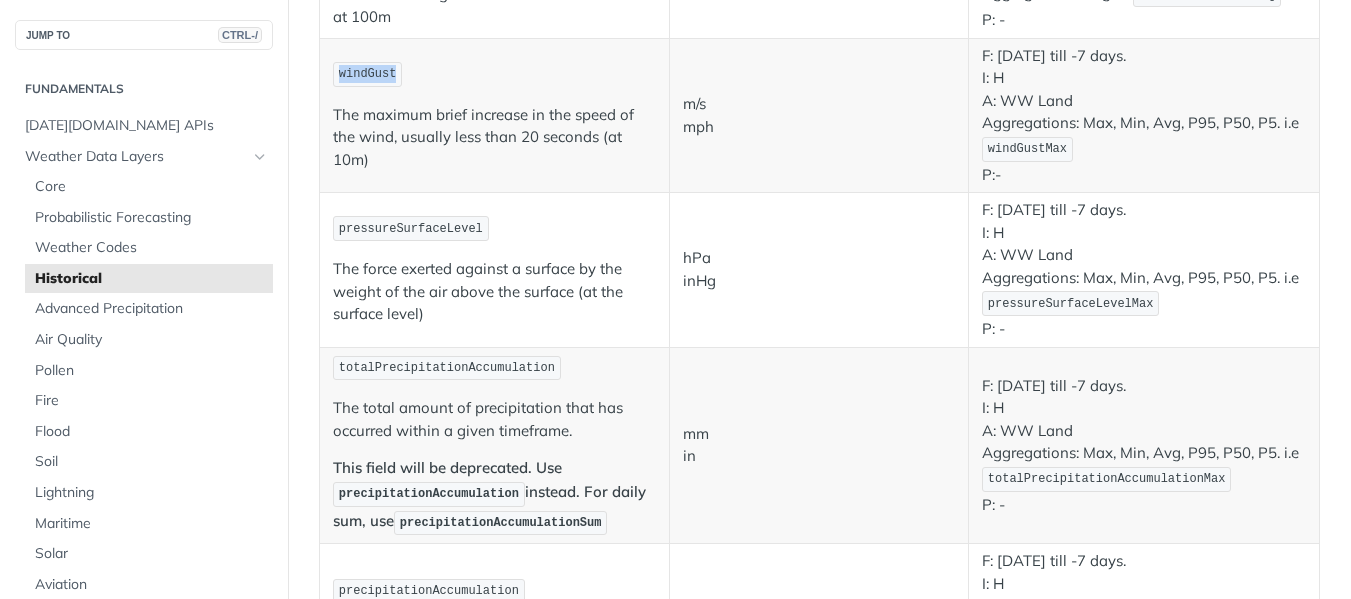 click on "windGust" at bounding box center (368, 74) 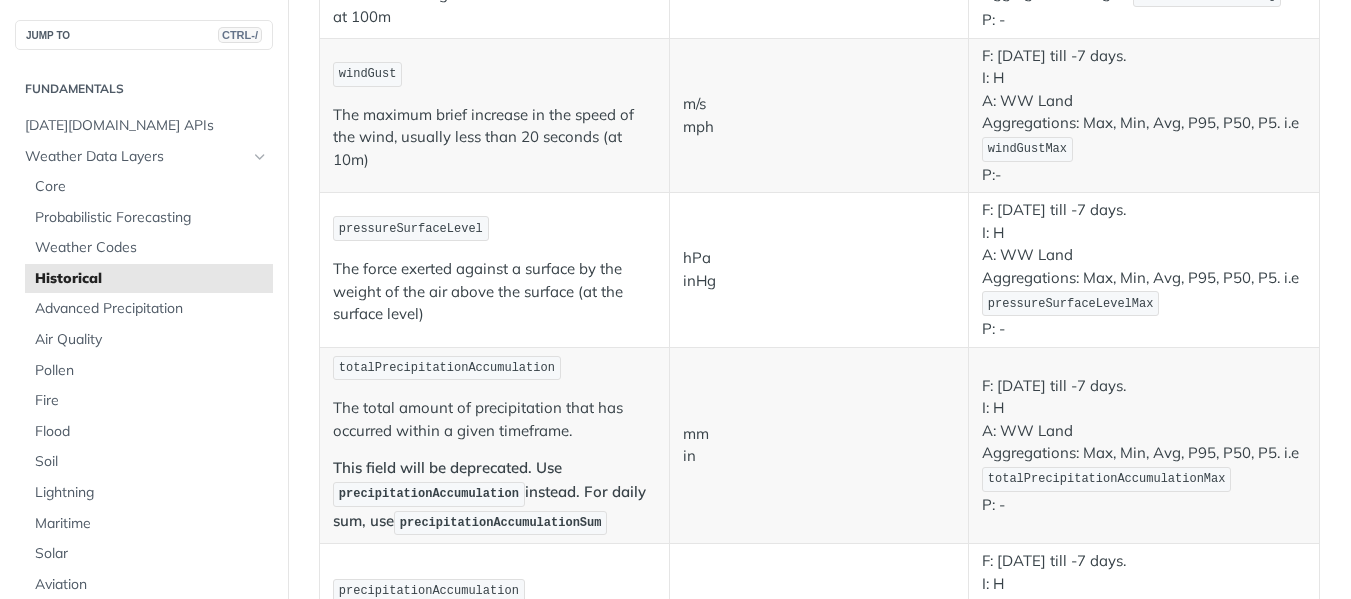 click on "pressureSurfaceLevel" at bounding box center [411, 229] 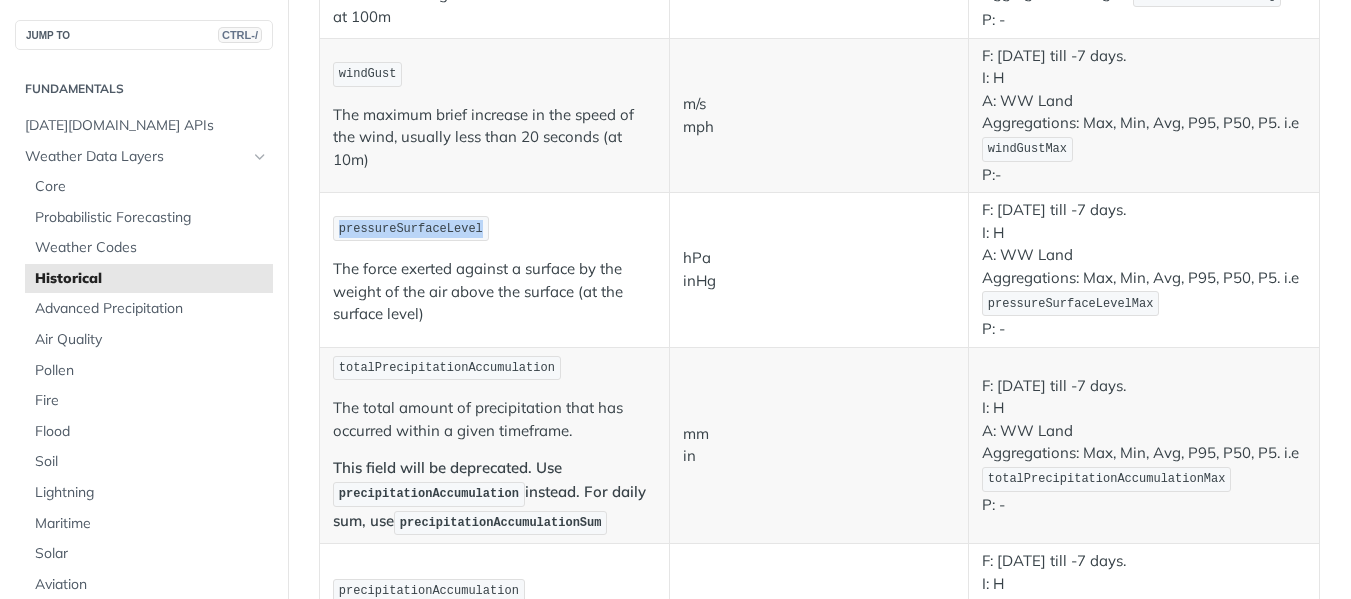 click on "pressureSurfaceLevel" at bounding box center (411, 229) 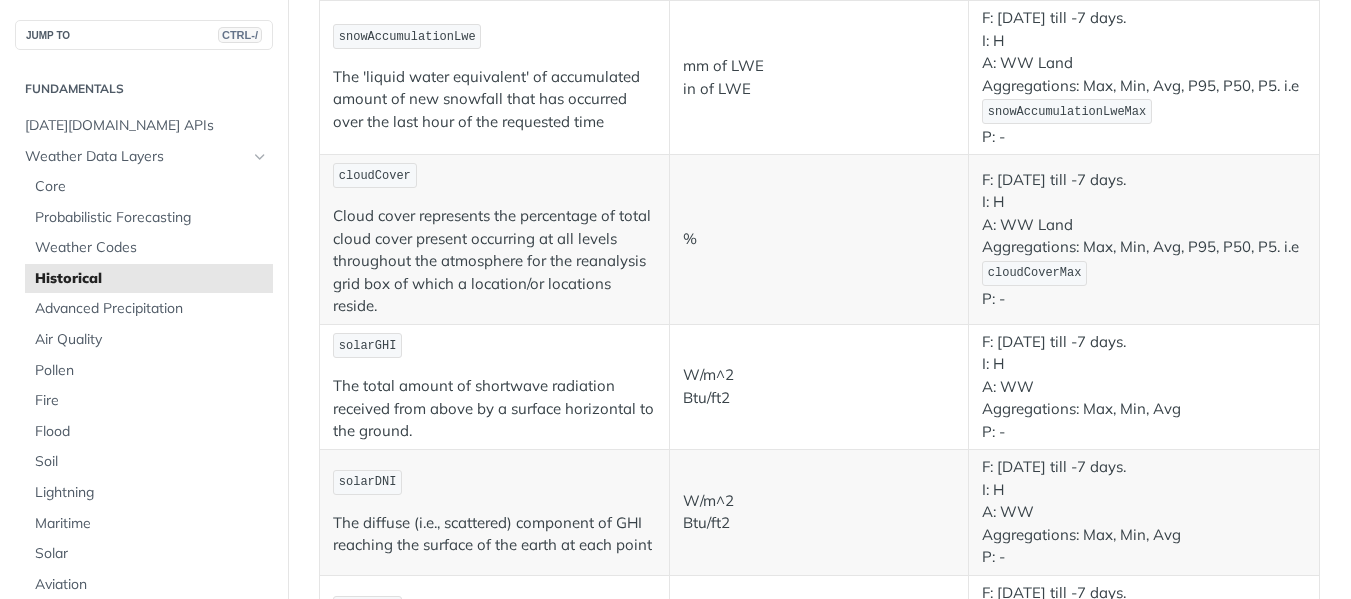 scroll, scrollTop: 3042, scrollLeft: 0, axis: vertical 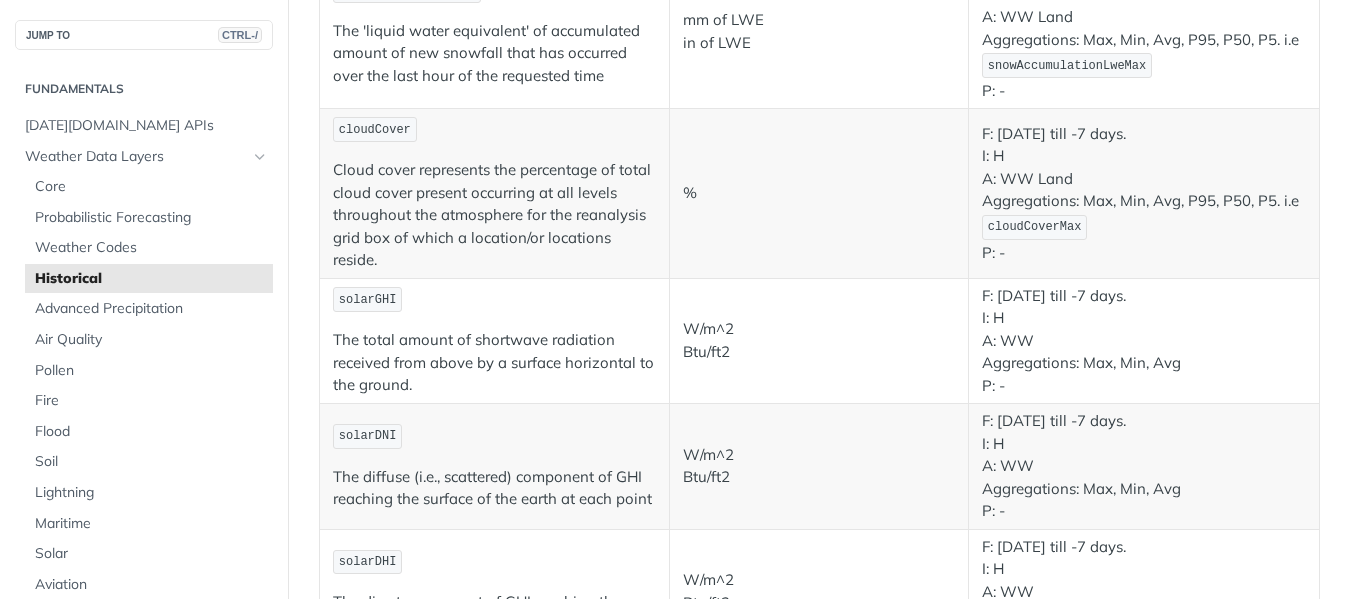 click on "cloudCover" at bounding box center [375, 130] 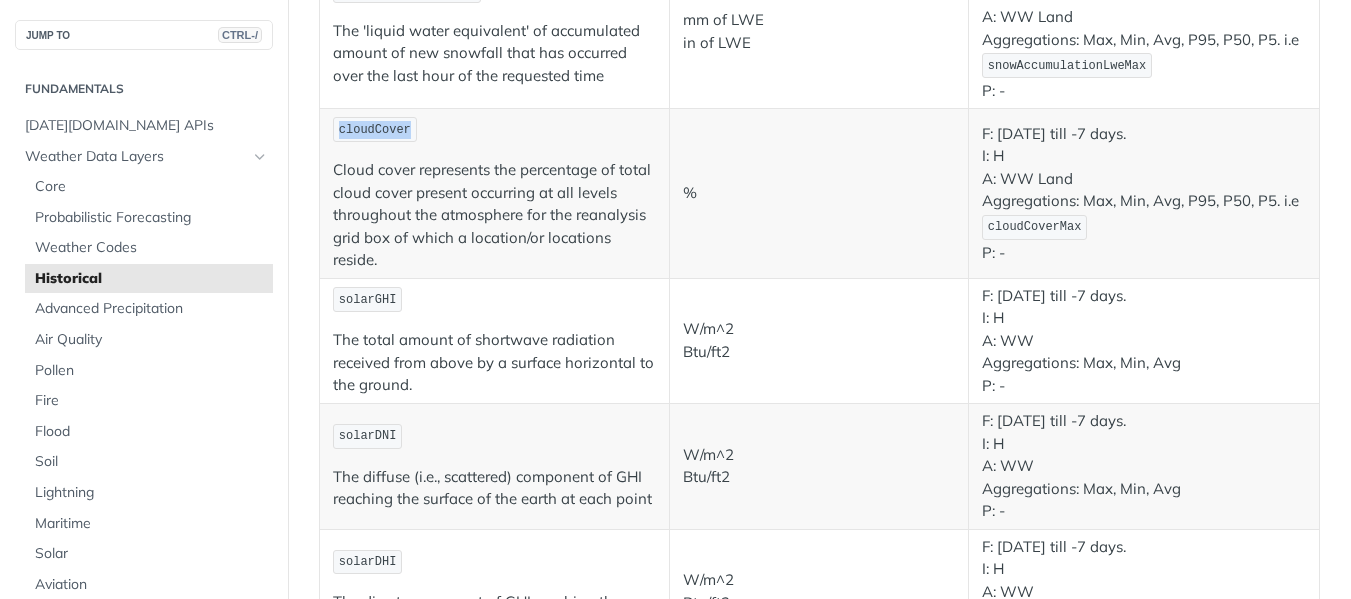 click on "cloudCover" at bounding box center (375, 130) 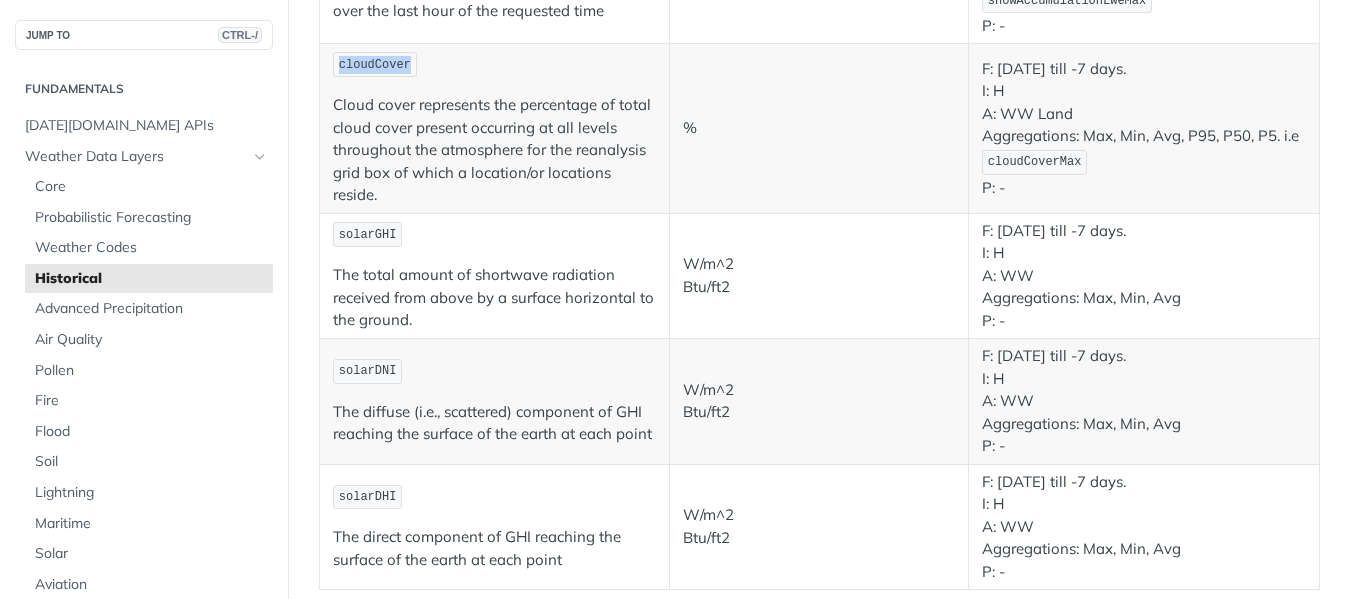 scroll, scrollTop: 3142, scrollLeft: 0, axis: vertical 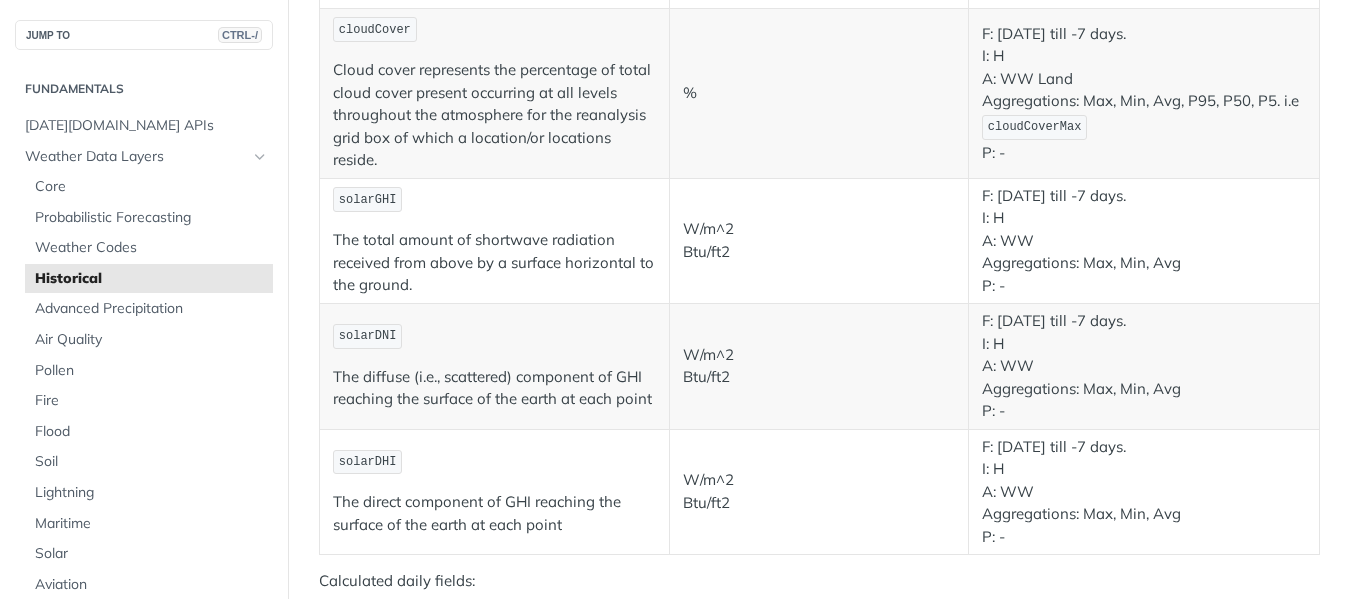 click on "solarGHI" at bounding box center (368, 200) 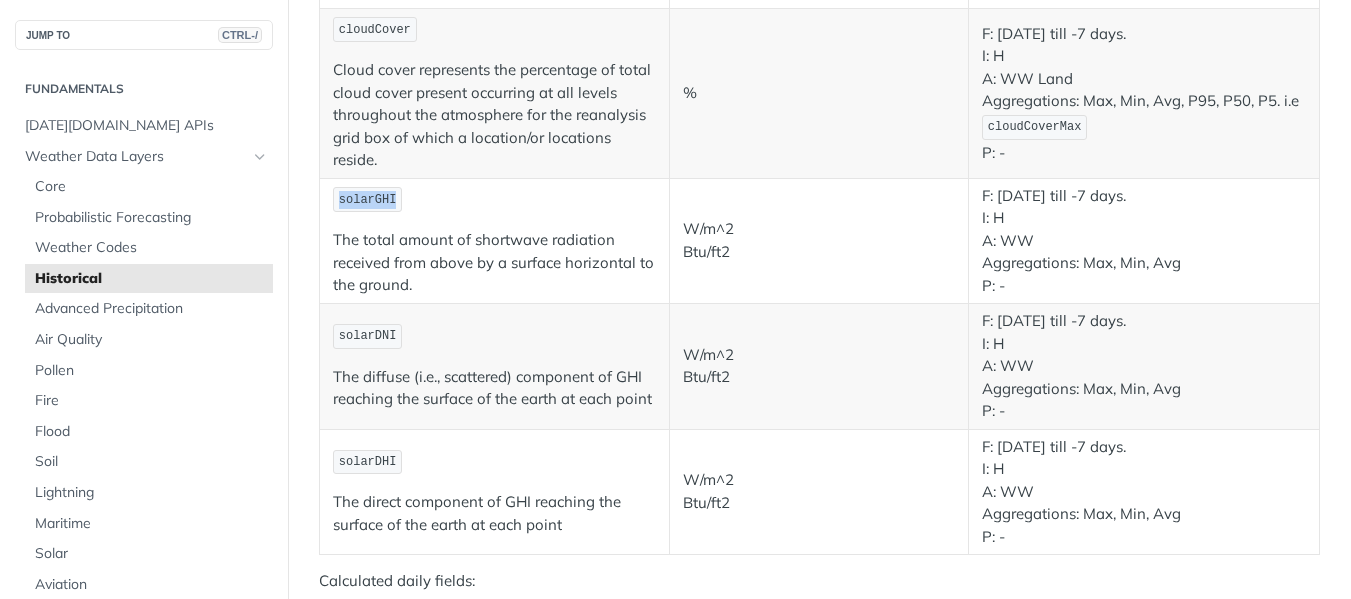 click on "solarGHI" at bounding box center (368, 200) 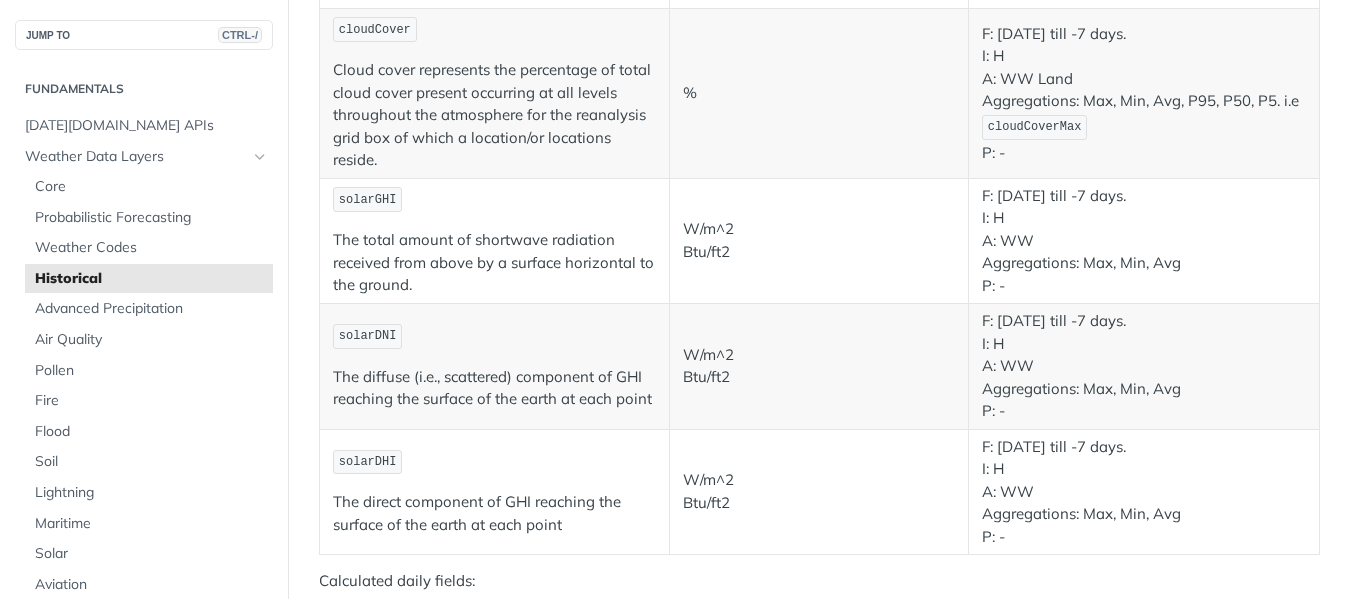 click on "solarDNI" at bounding box center (368, 336) 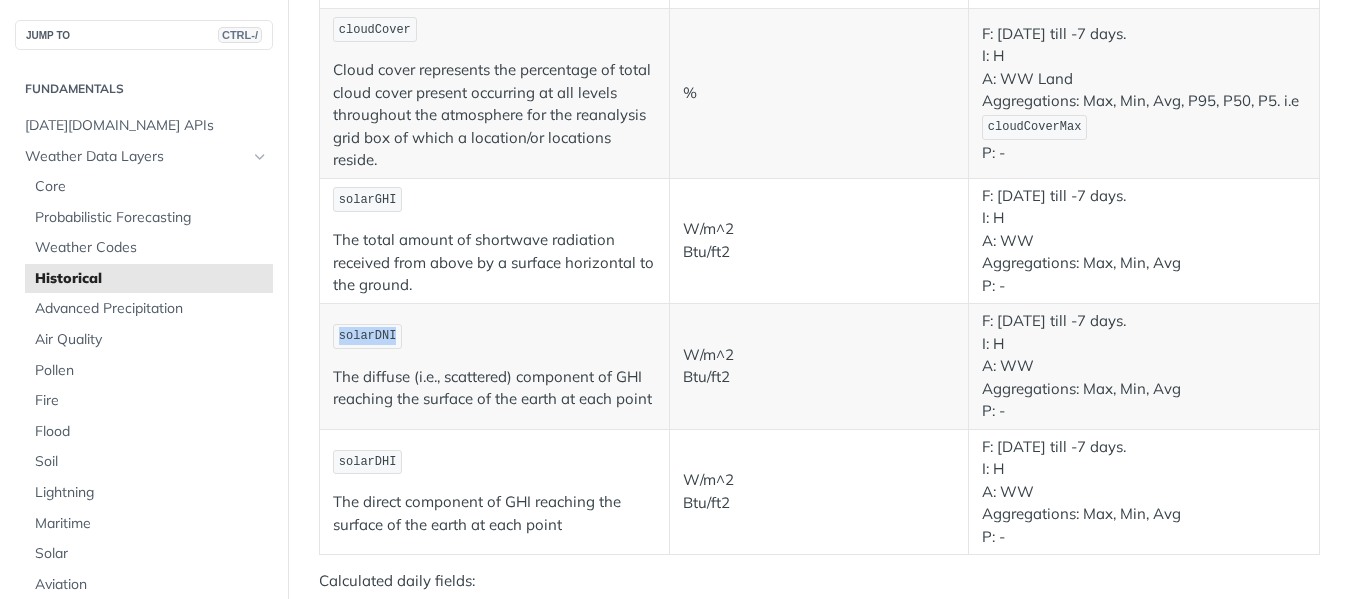 click on "solarDNI" at bounding box center (368, 336) 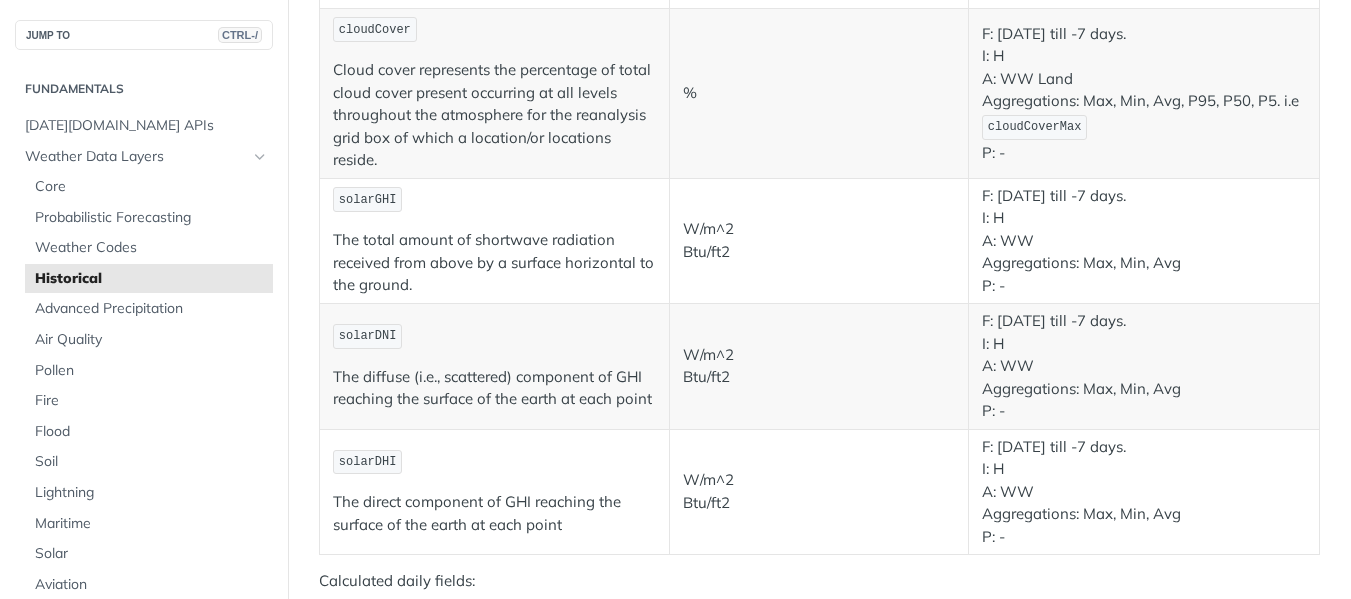click on "solarDHI" at bounding box center (368, 462) 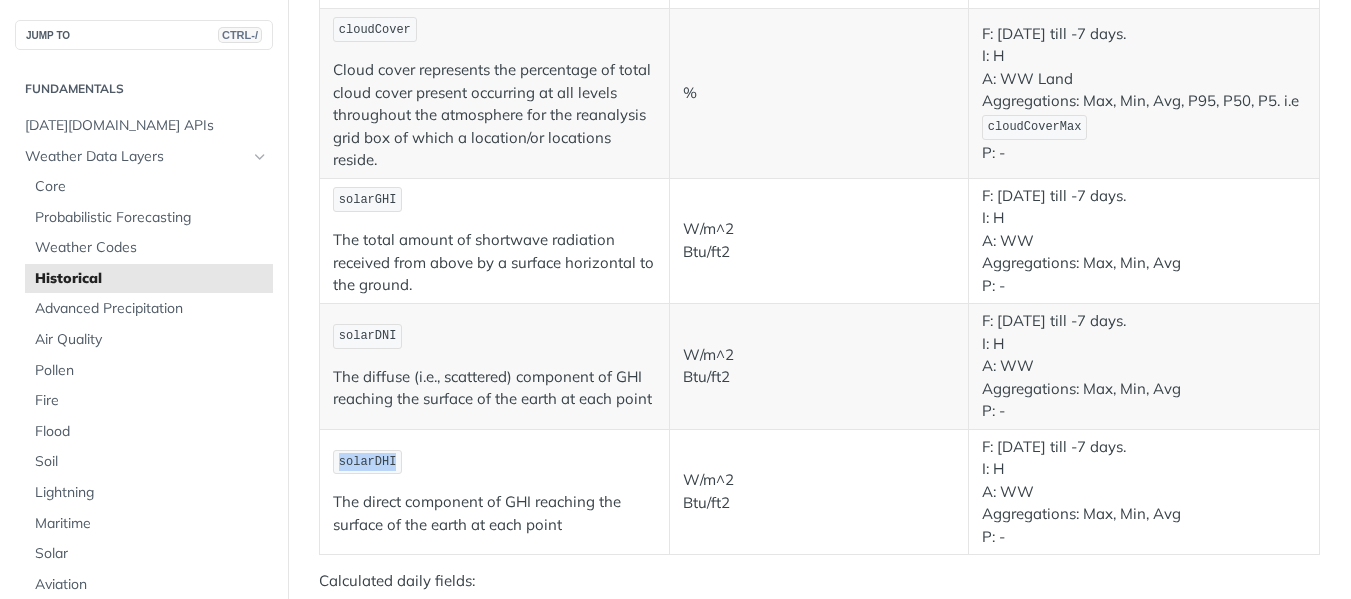 click on "solarDHI" at bounding box center [368, 462] 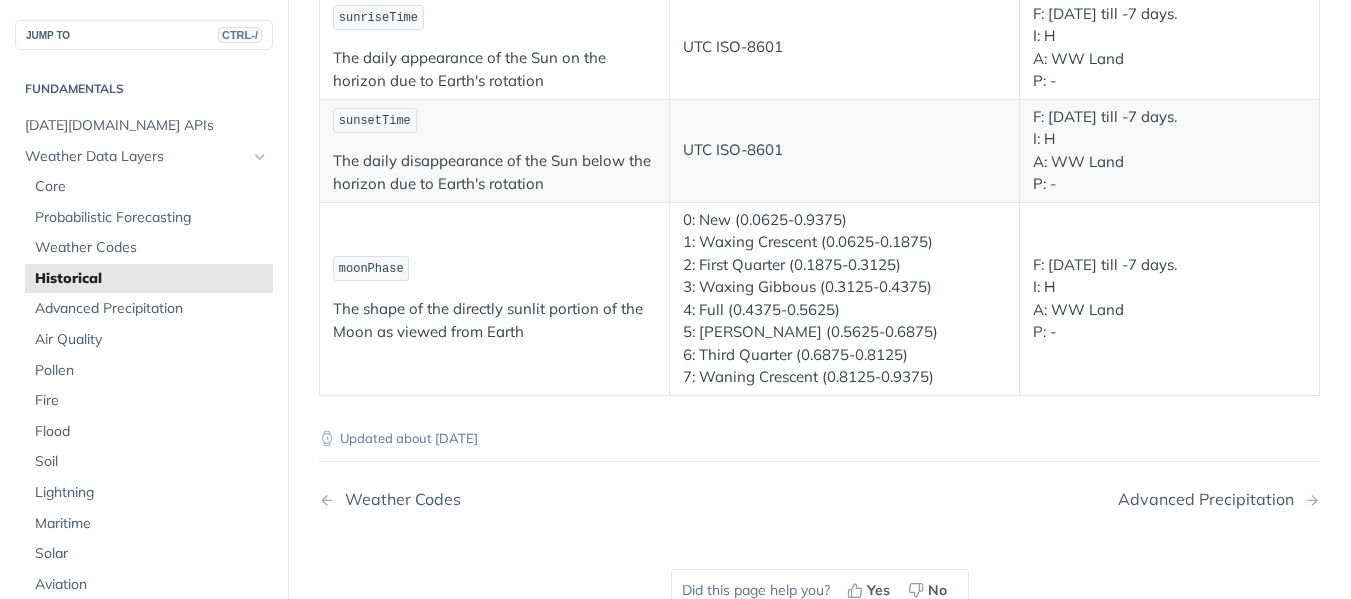 scroll, scrollTop: 3942, scrollLeft: 0, axis: vertical 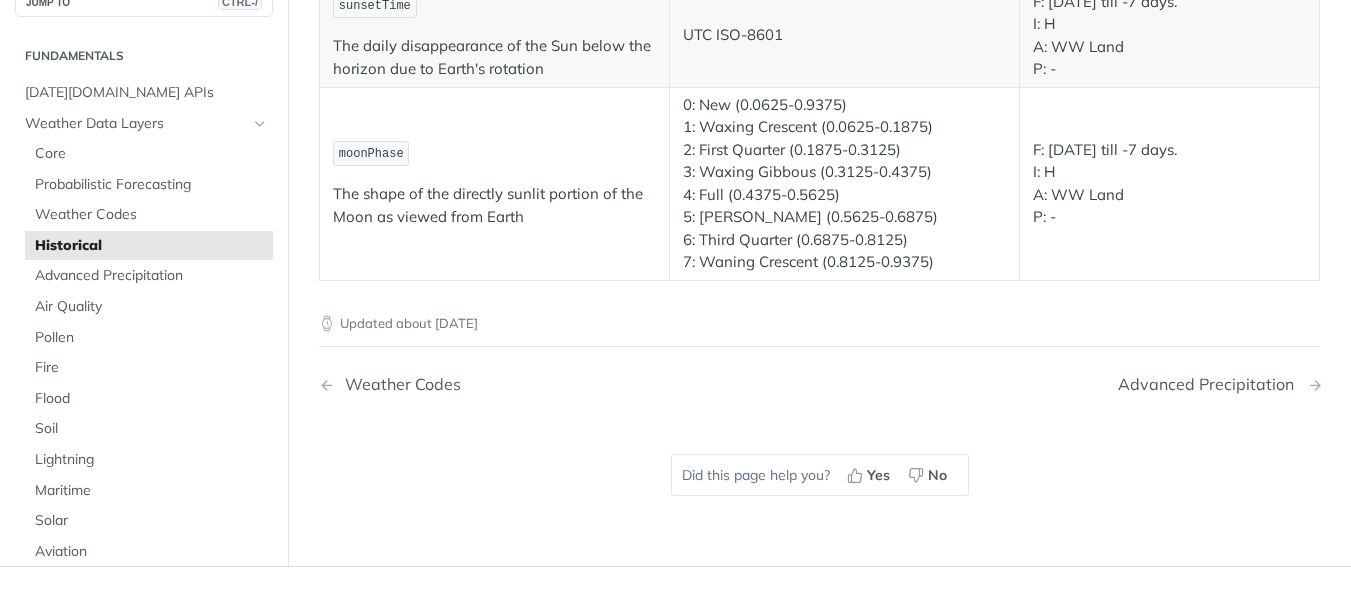 click on "Advanced Precipitation" at bounding box center [1211, 384] 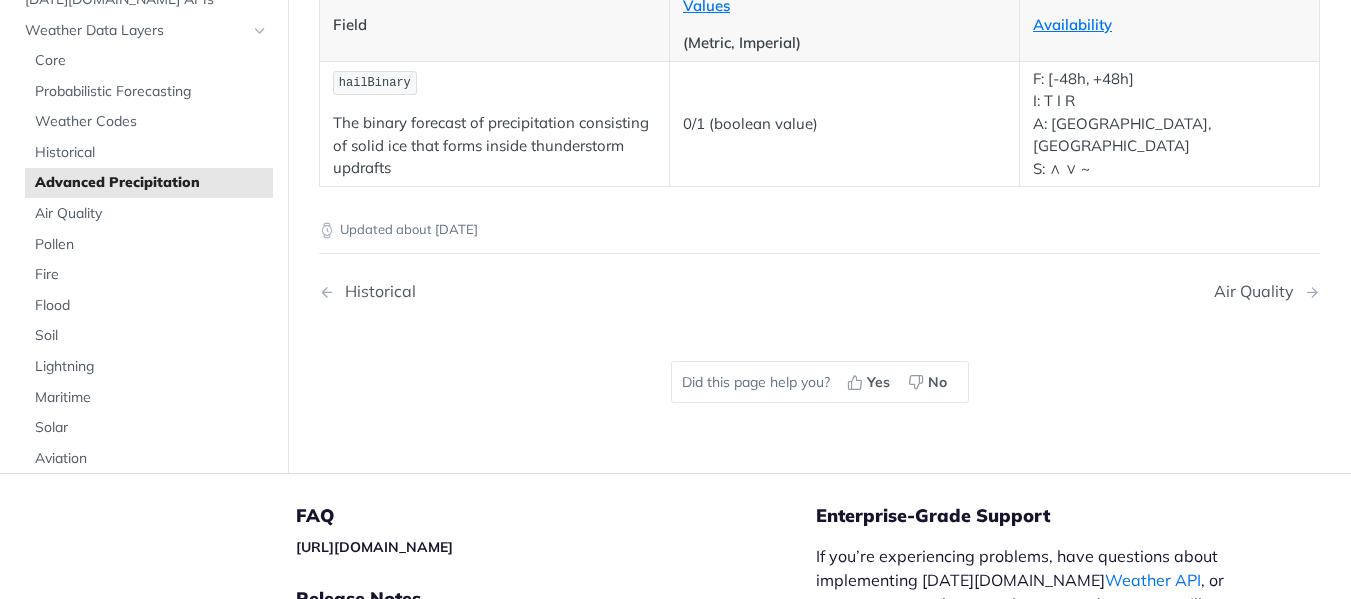 scroll, scrollTop: 300, scrollLeft: 0, axis: vertical 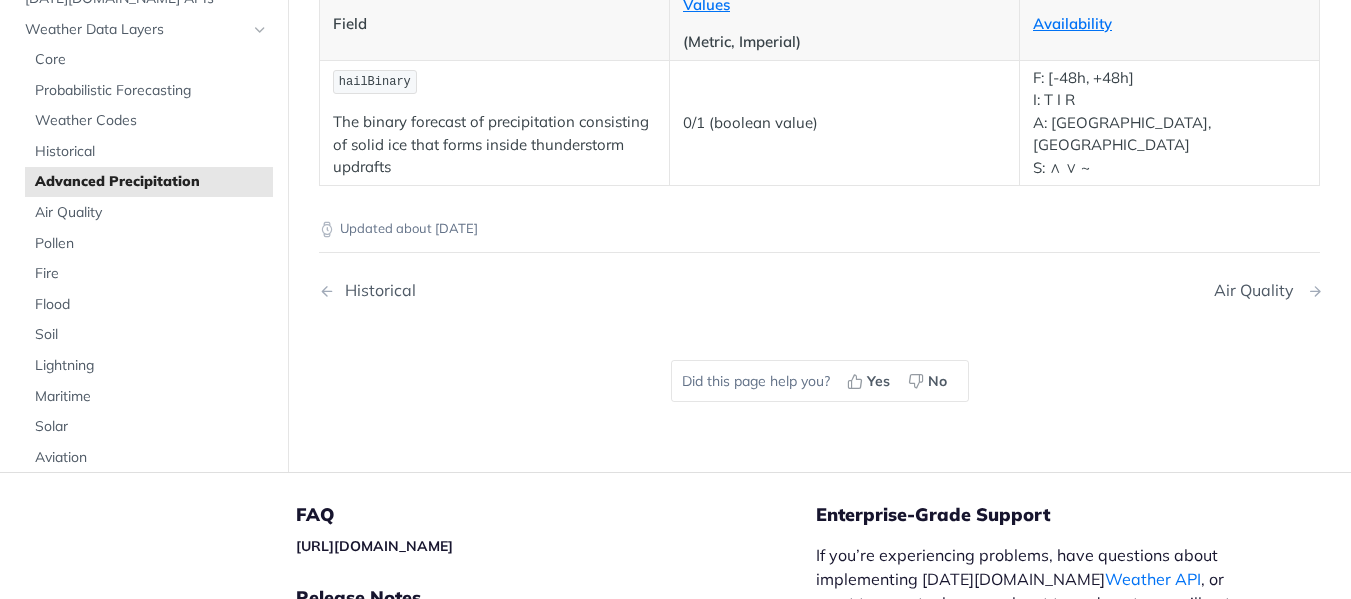 click on "Air Quality" at bounding box center [1259, 290] 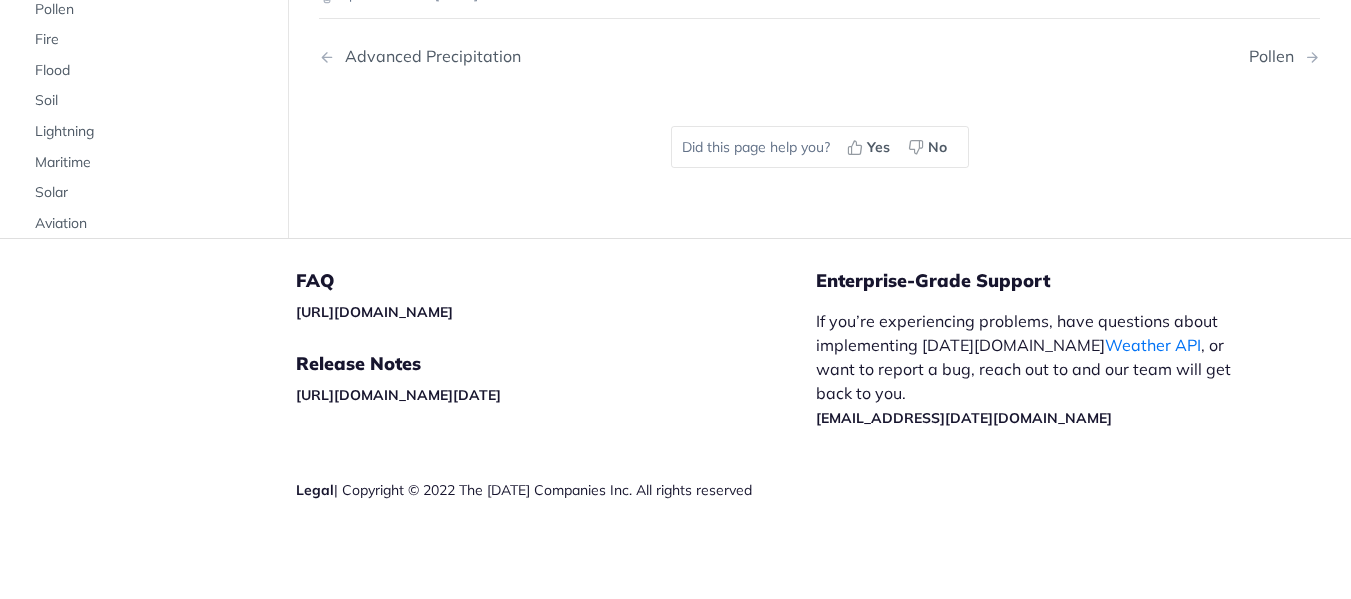 scroll, scrollTop: 4187, scrollLeft: 0, axis: vertical 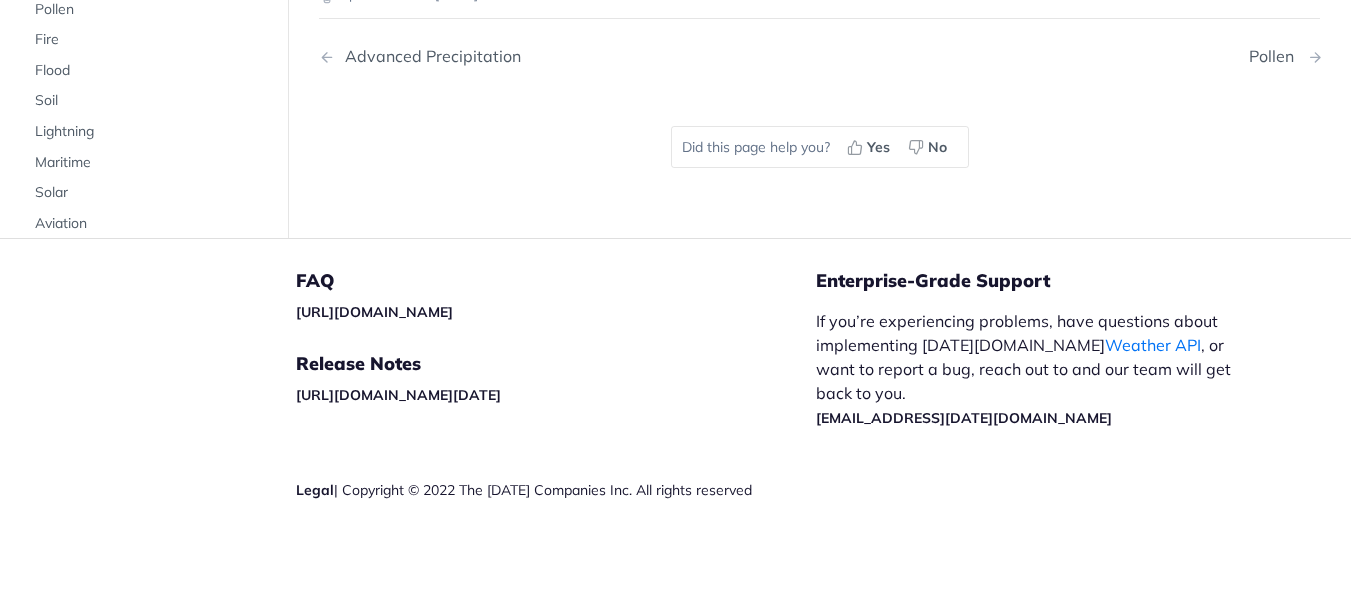click on "Pollen" at bounding box center (1276, 56) 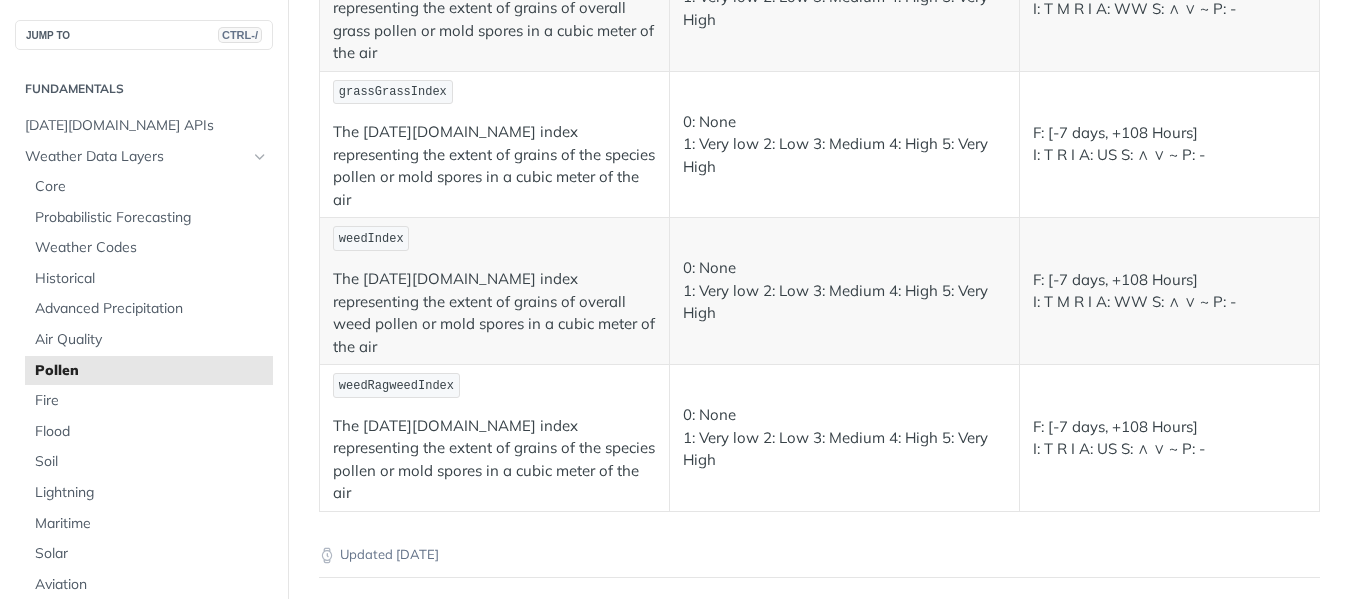 scroll, scrollTop: 600, scrollLeft: 0, axis: vertical 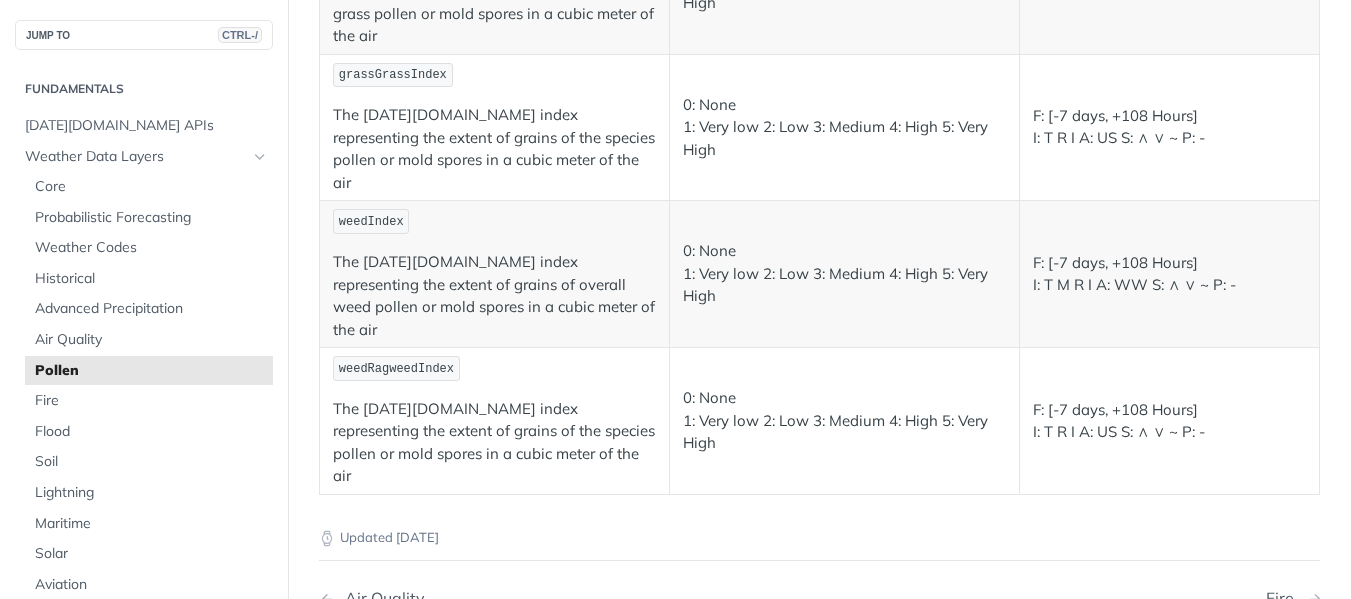 click on "Fire" at bounding box center [1285, 598] 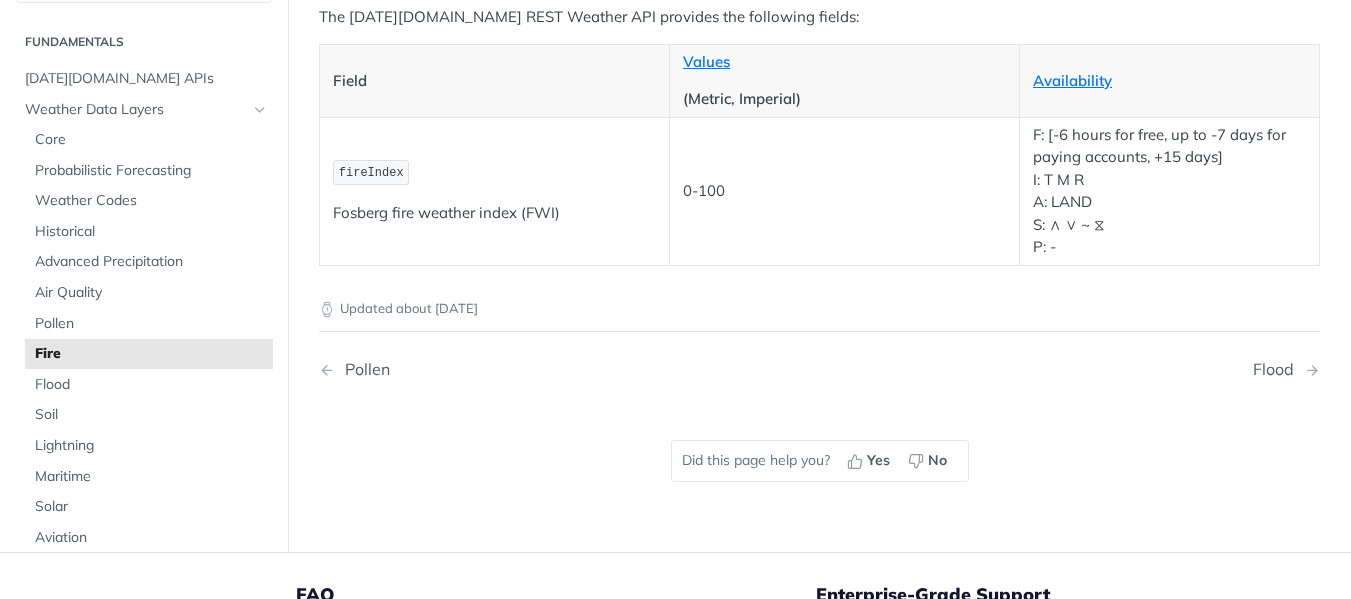 scroll, scrollTop: 300, scrollLeft: 0, axis: vertical 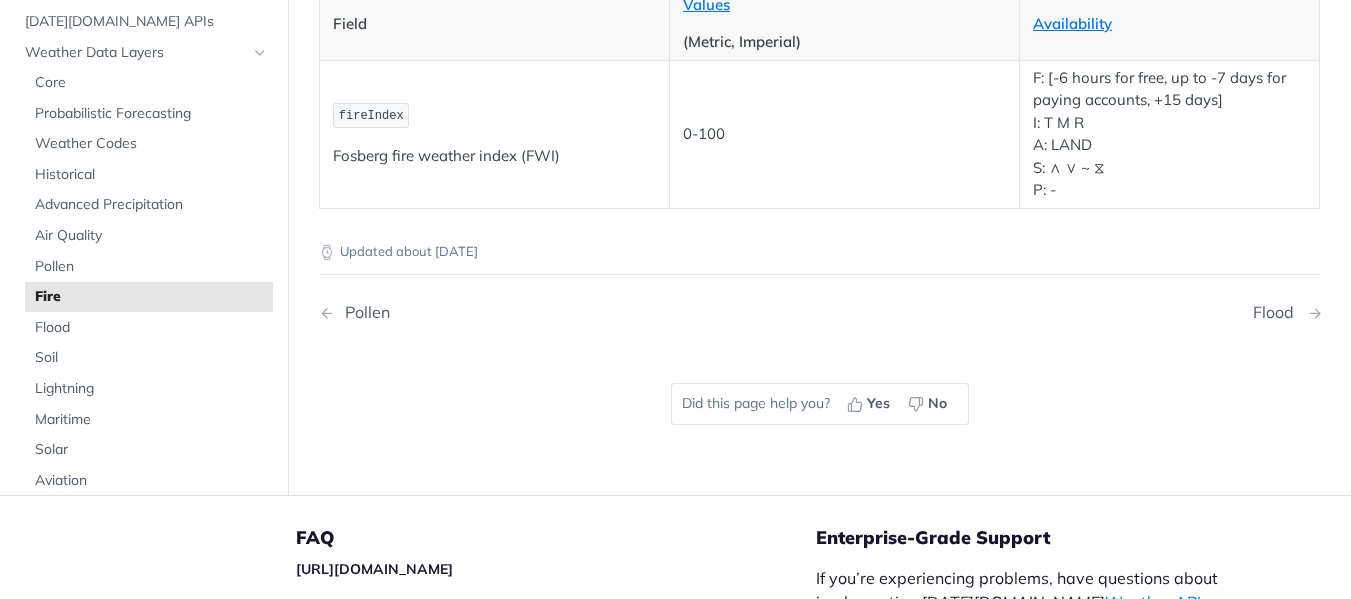 click on "Flood" at bounding box center (1278, 312) 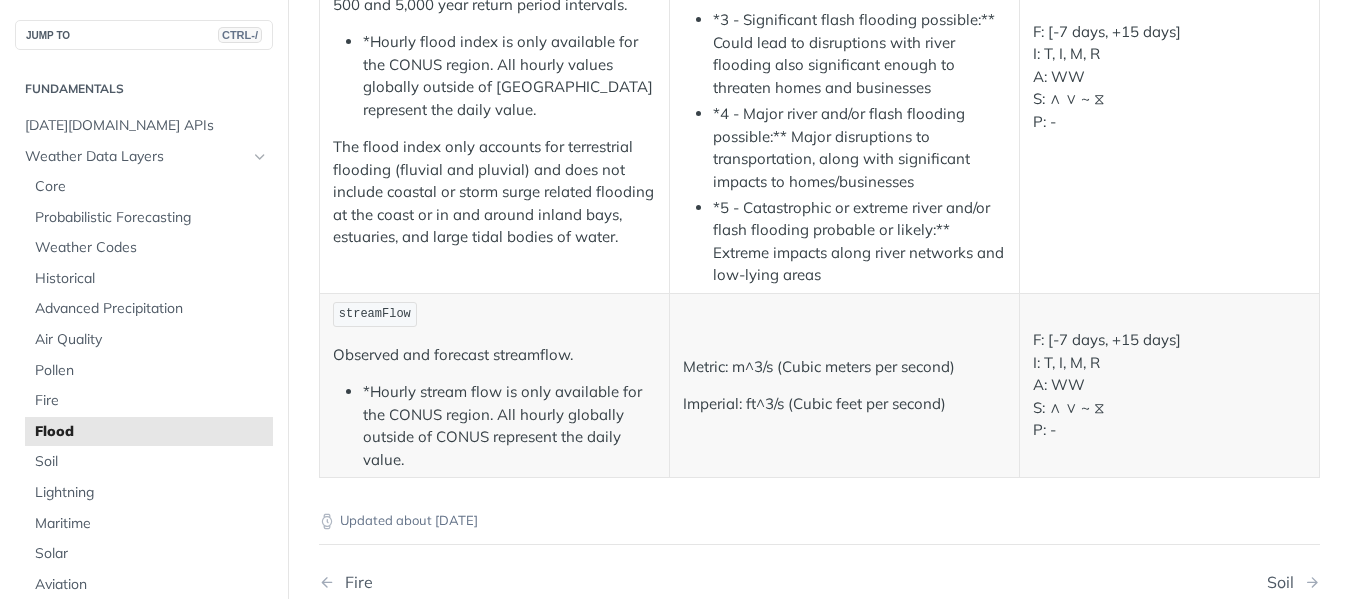 scroll, scrollTop: 600, scrollLeft: 0, axis: vertical 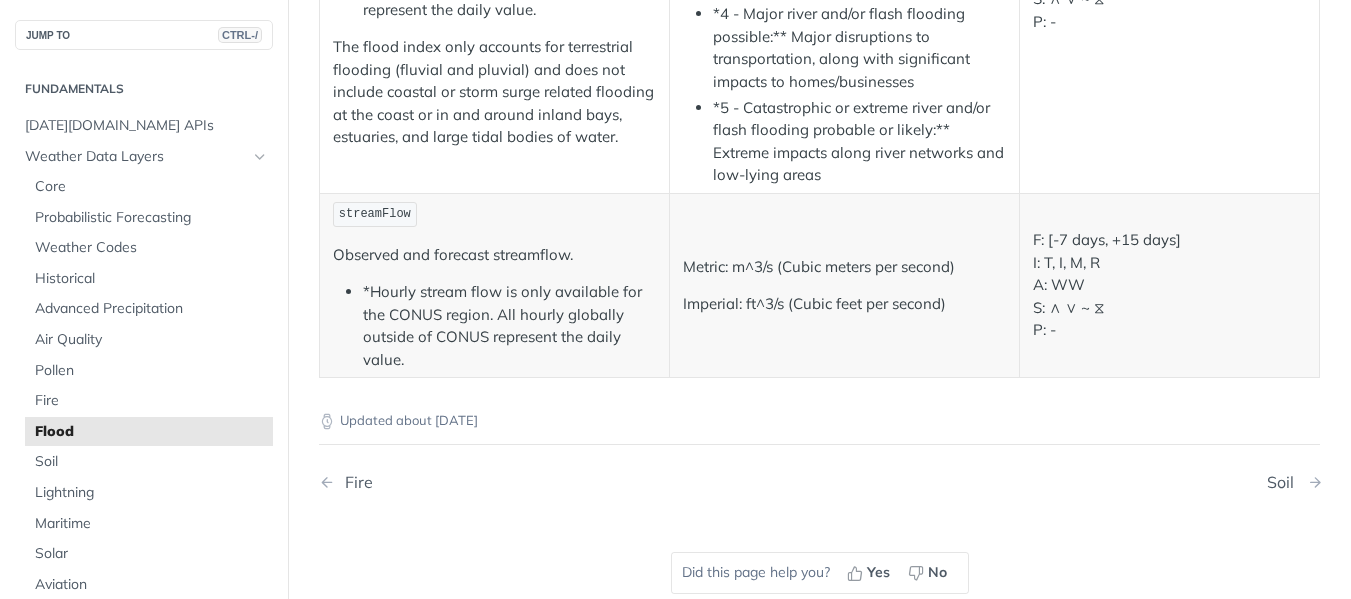 click on "Soil" at bounding box center [1285, 482] 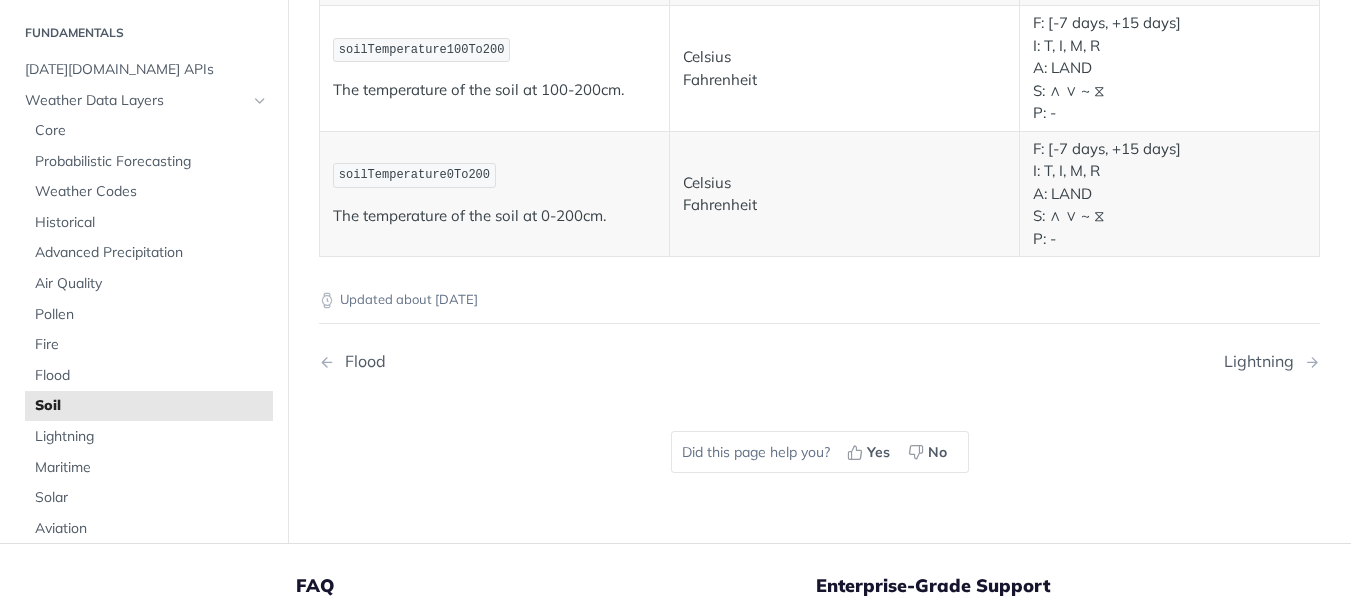 scroll, scrollTop: 1400, scrollLeft: 0, axis: vertical 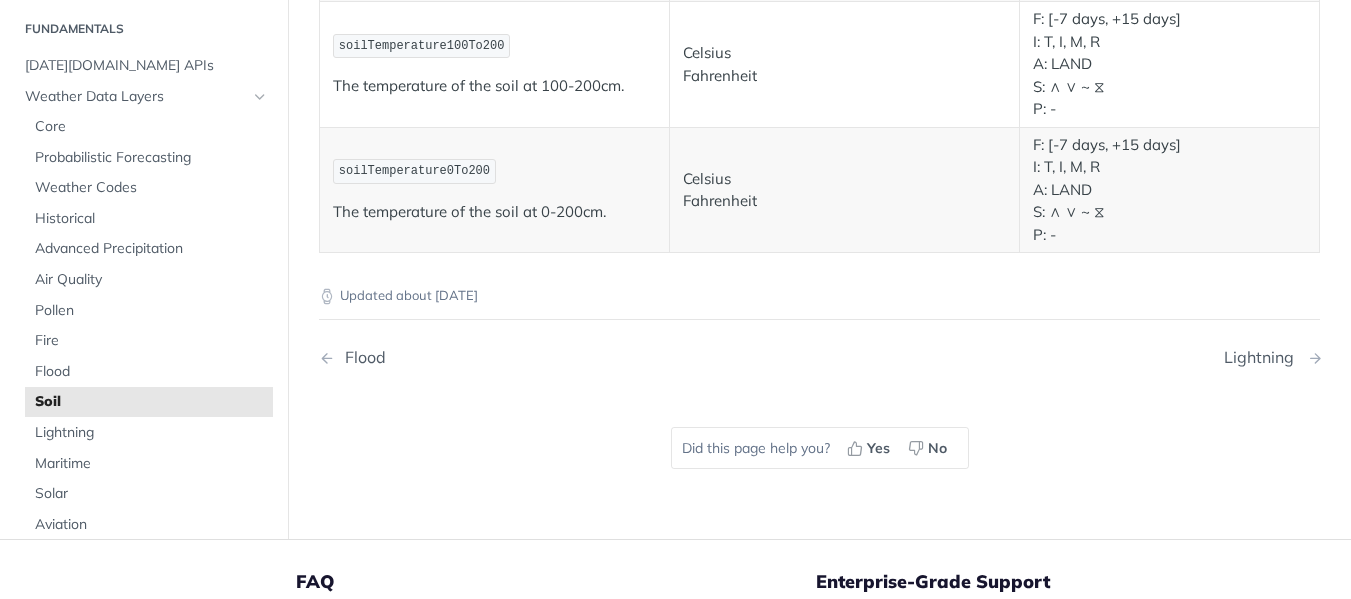 click on "Lightning" at bounding box center [1264, 357] 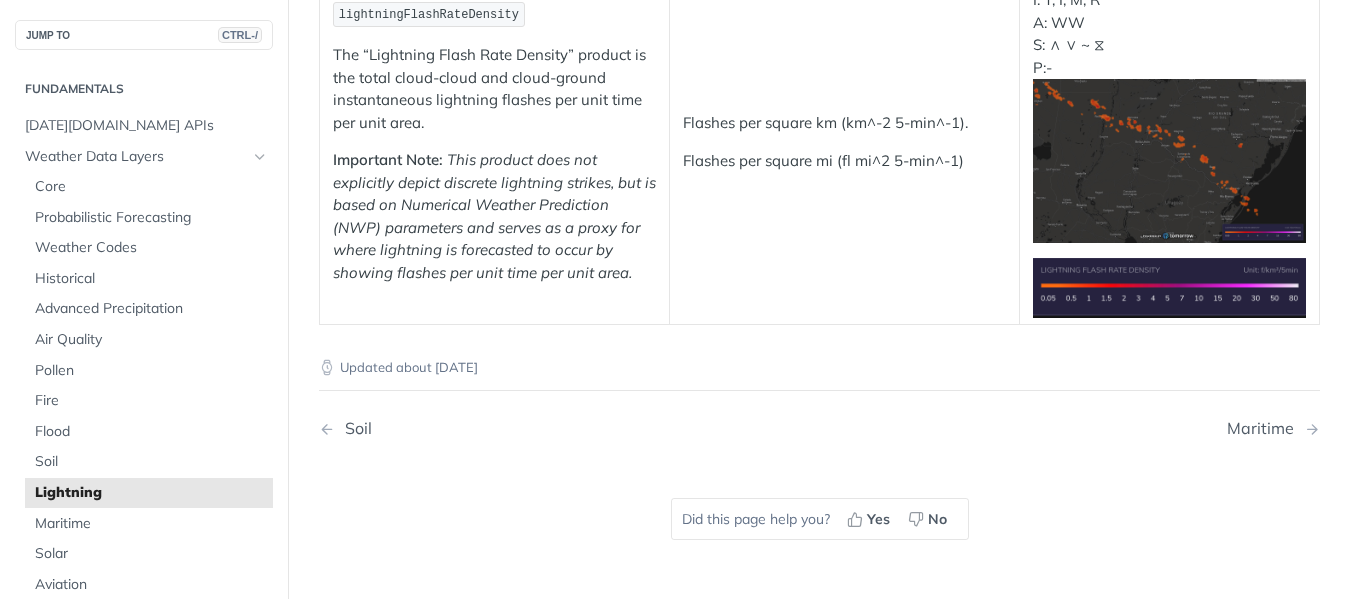 scroll, scrollTop: 600, scrollLeft: 0, axis: vertical 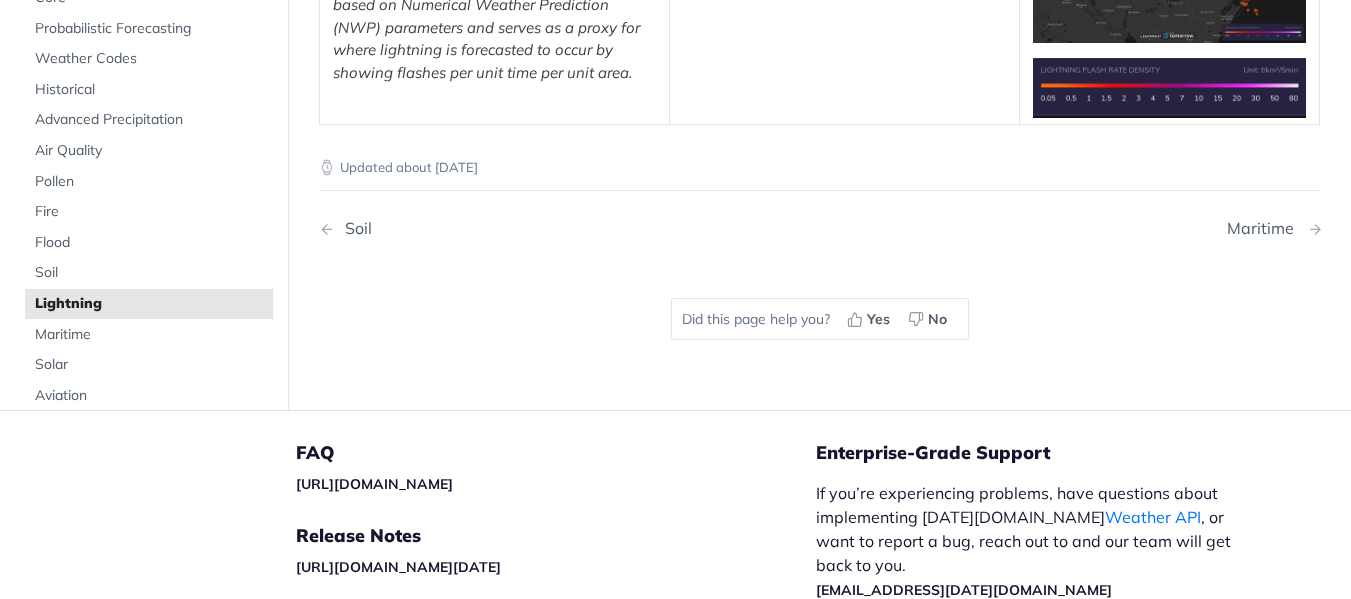click on "Maritime" at bounding box center [1265, 228] 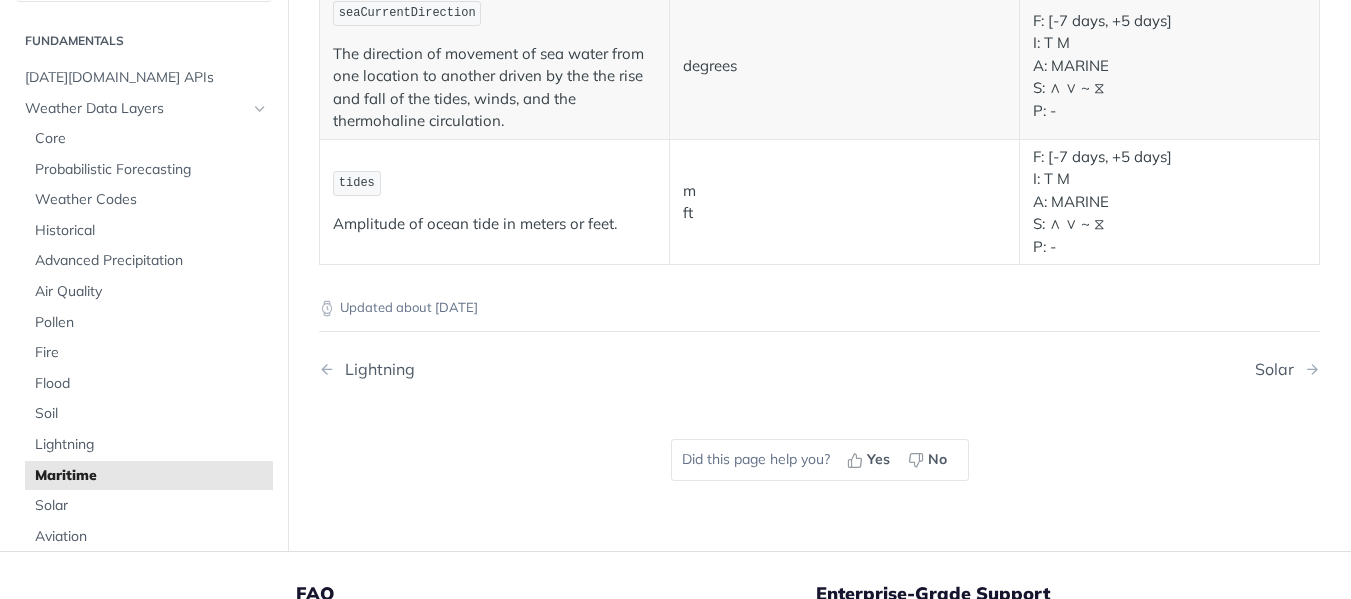 scroll, scrollTop: 2500, scrollLeft: 0, axis: vertical 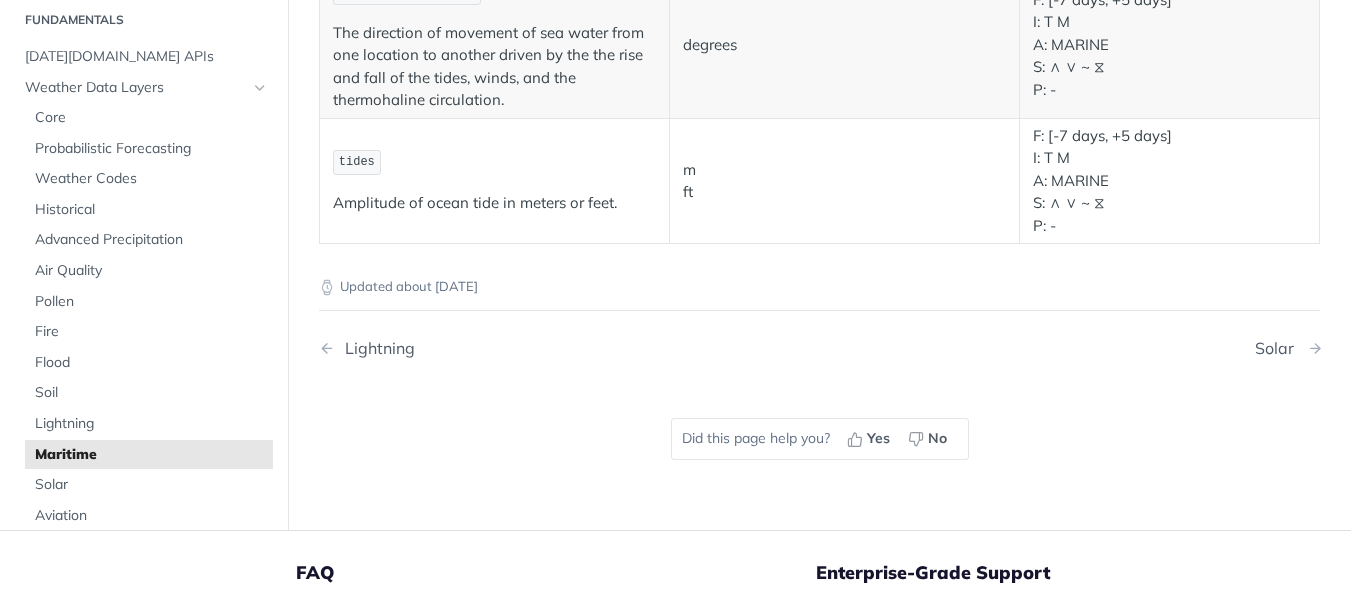 click on "Solar" at bounding box center [1279, 348] 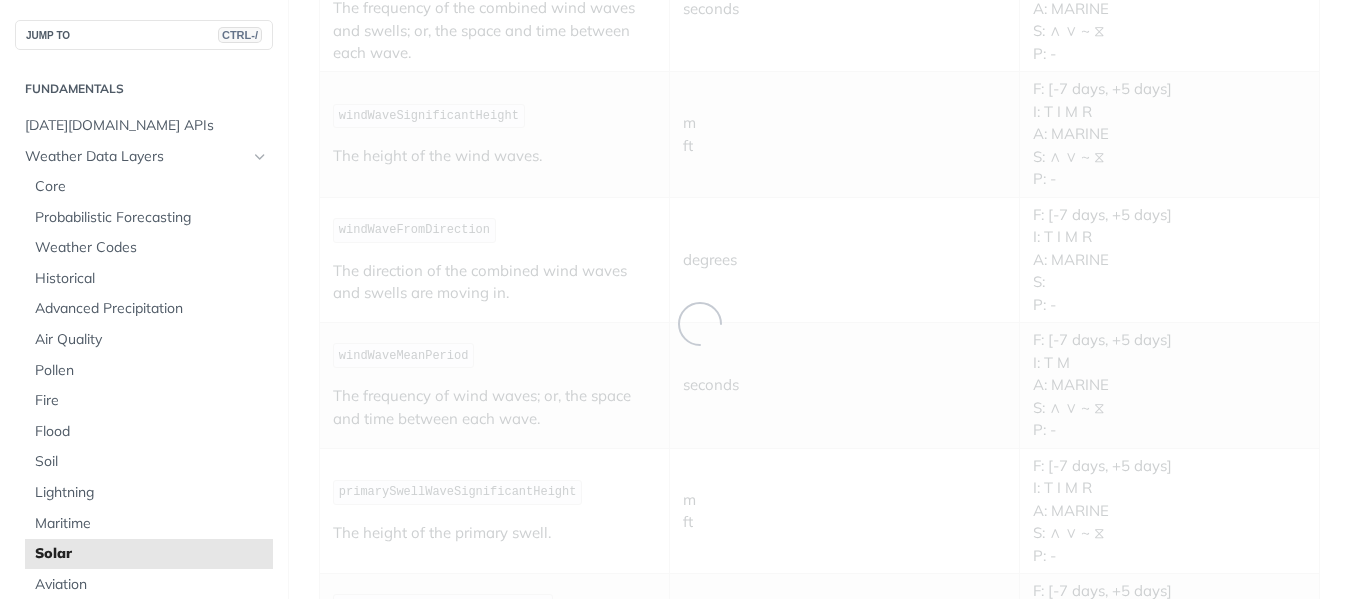 scroll 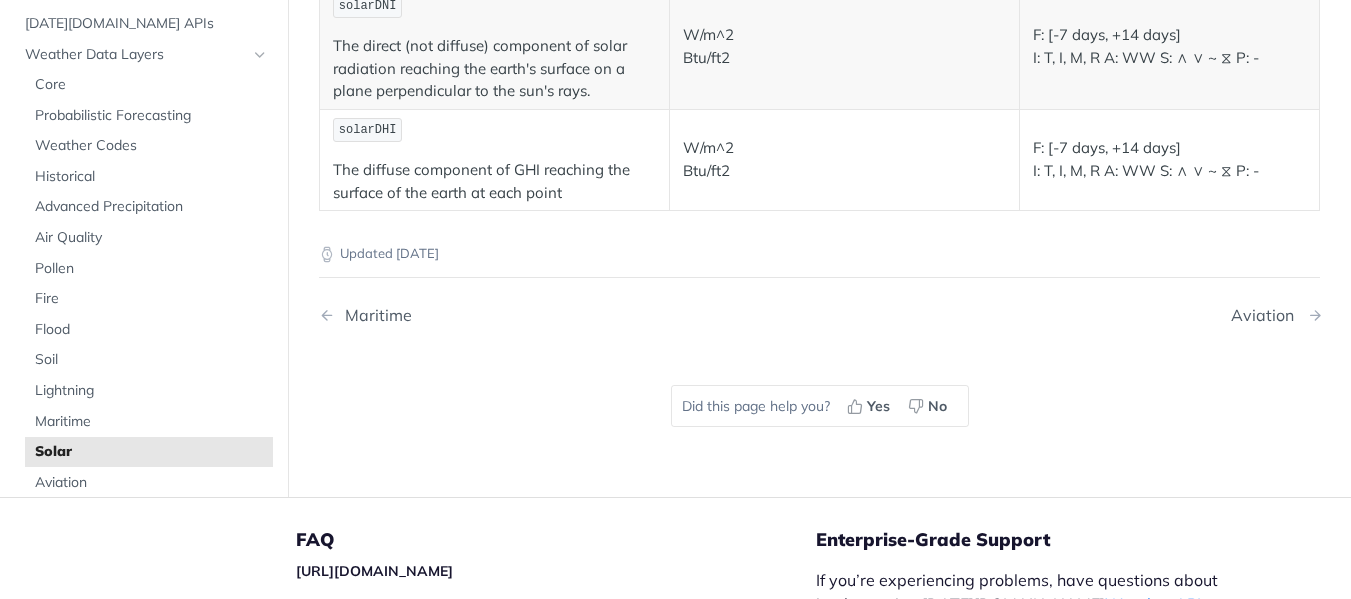 click on "Aviation" at bounding box center [1267, 315] 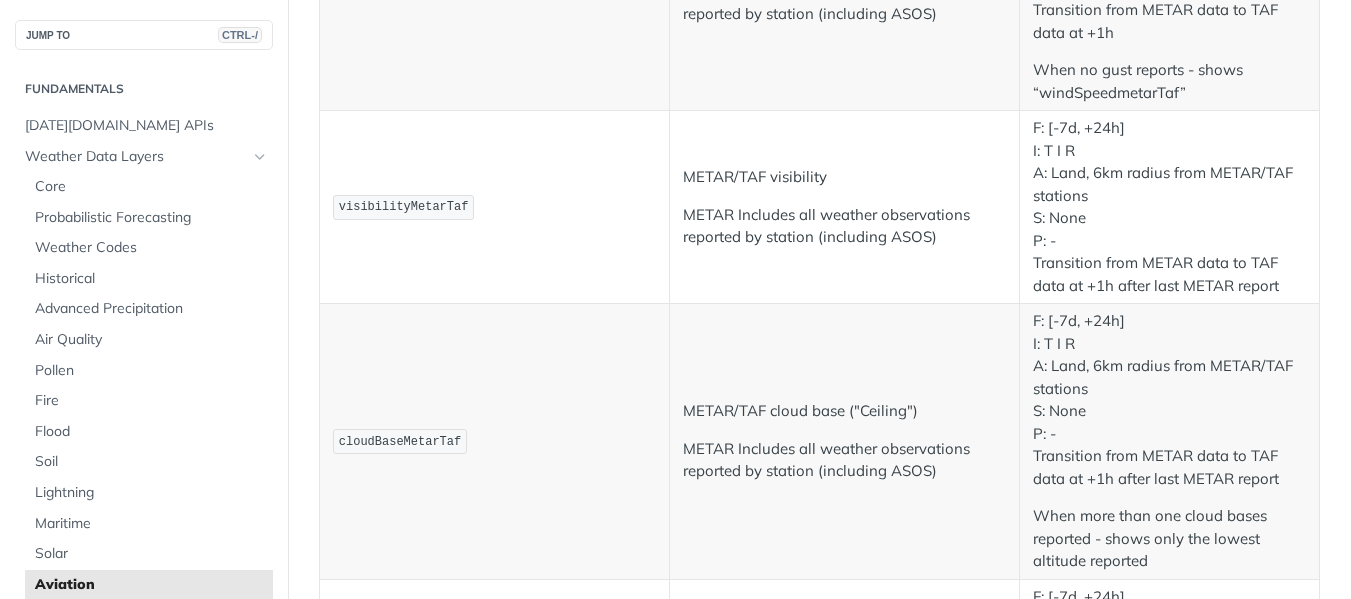 click on "visibilityMetarTaf" at bounding box center (404, 207) 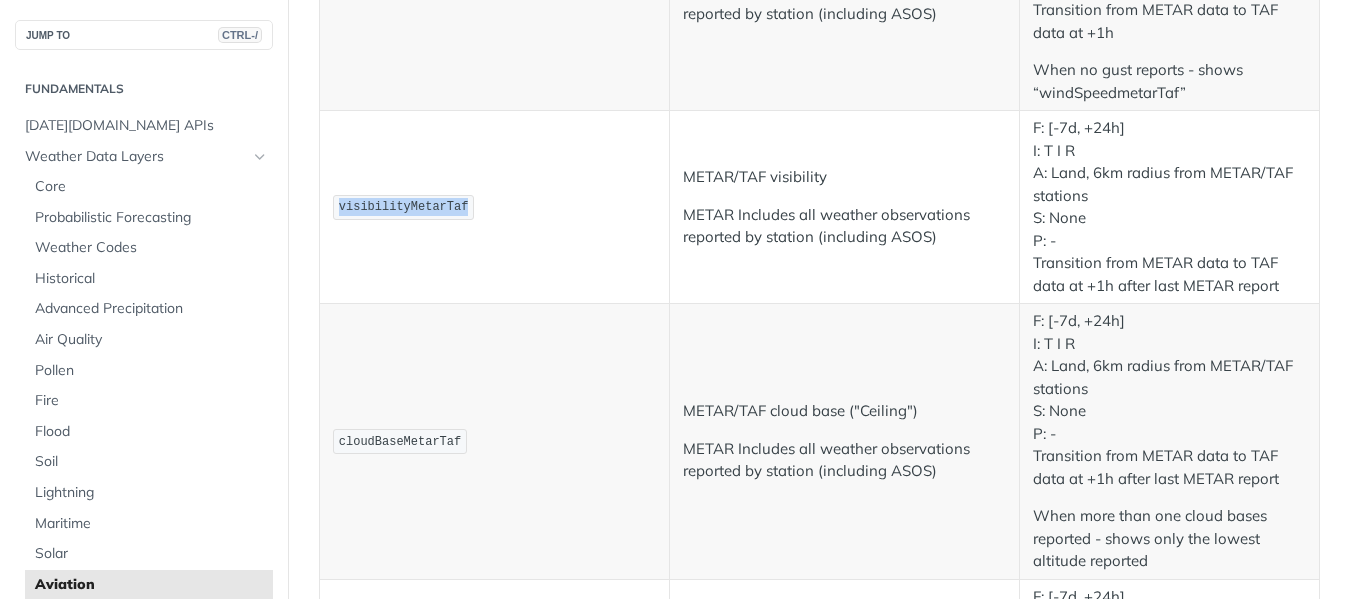 click on "visibilityMetarTaf" at bounding box center [404, 207] 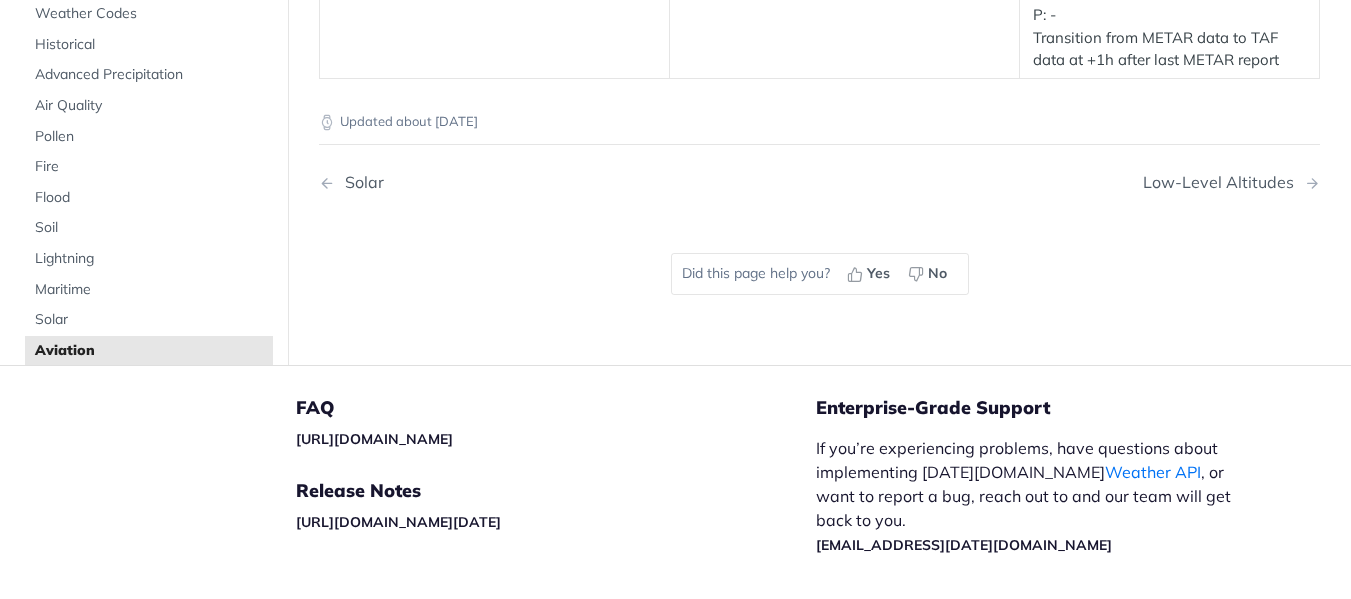 scroll, scrollTop: 4436, scrollLeft: 0, axis: vertical 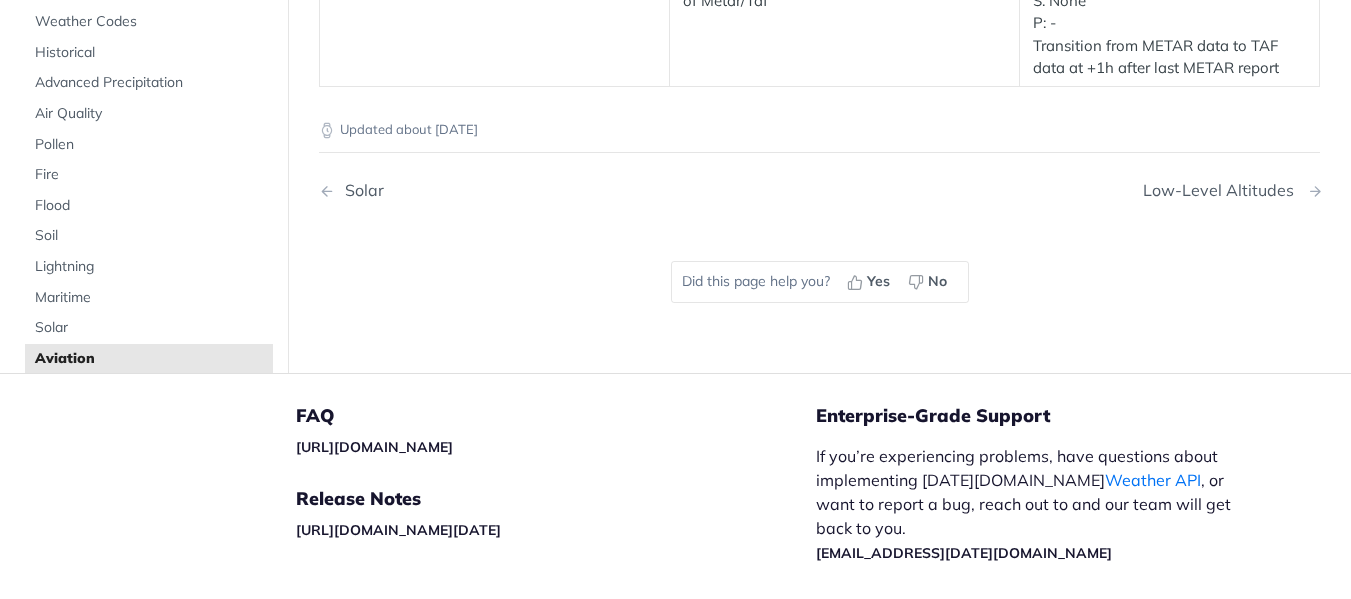 click on "Low-Level Altitudes" at bounding box center [1223, 190] 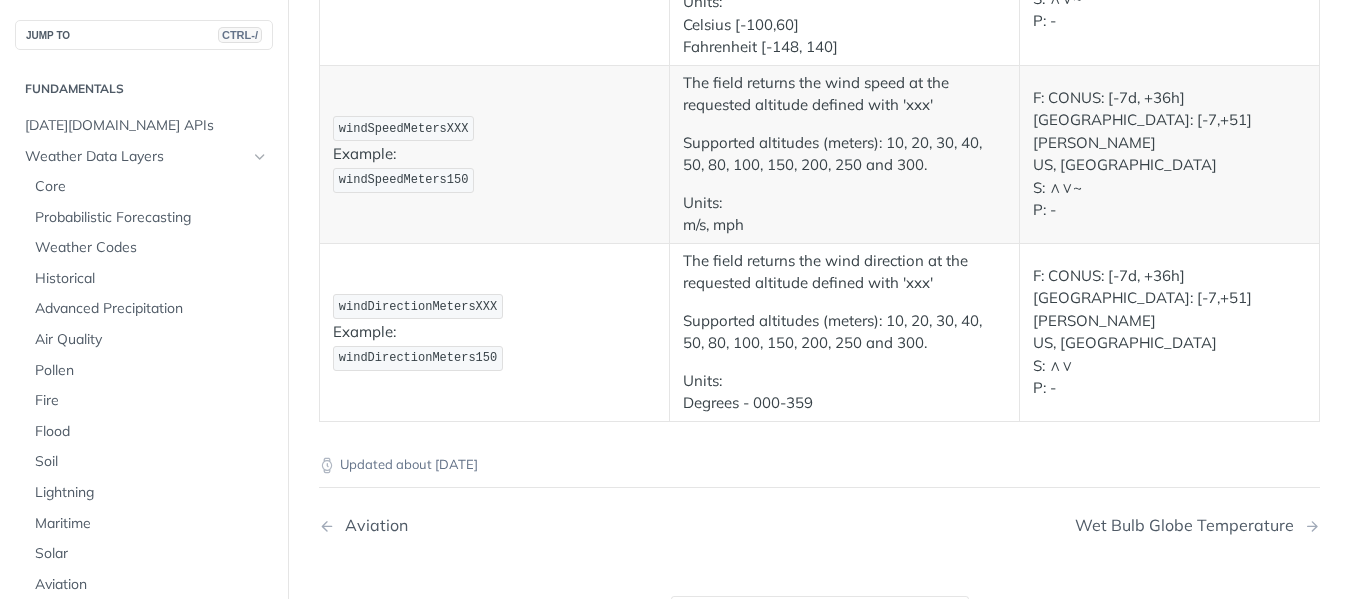 scroll, scrollTop: 459, scrollLeft: 0, axis: vertical 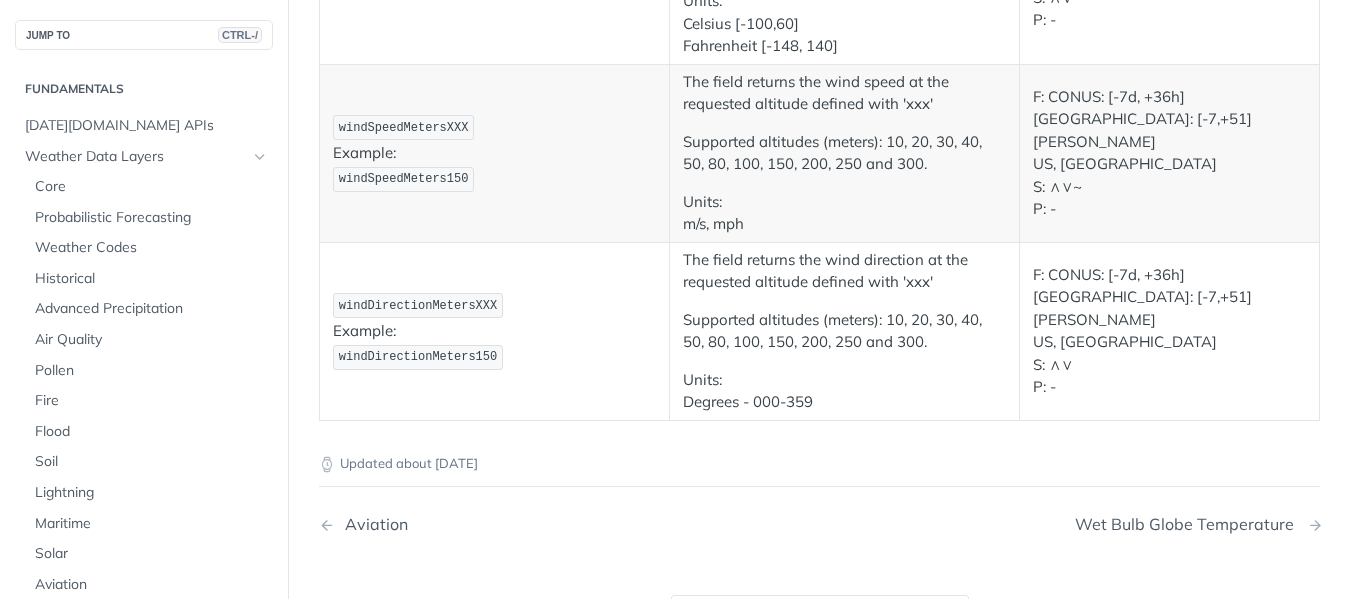 click on "Wet Bulb Globe Temperature" at bounding box center [1189, 524] 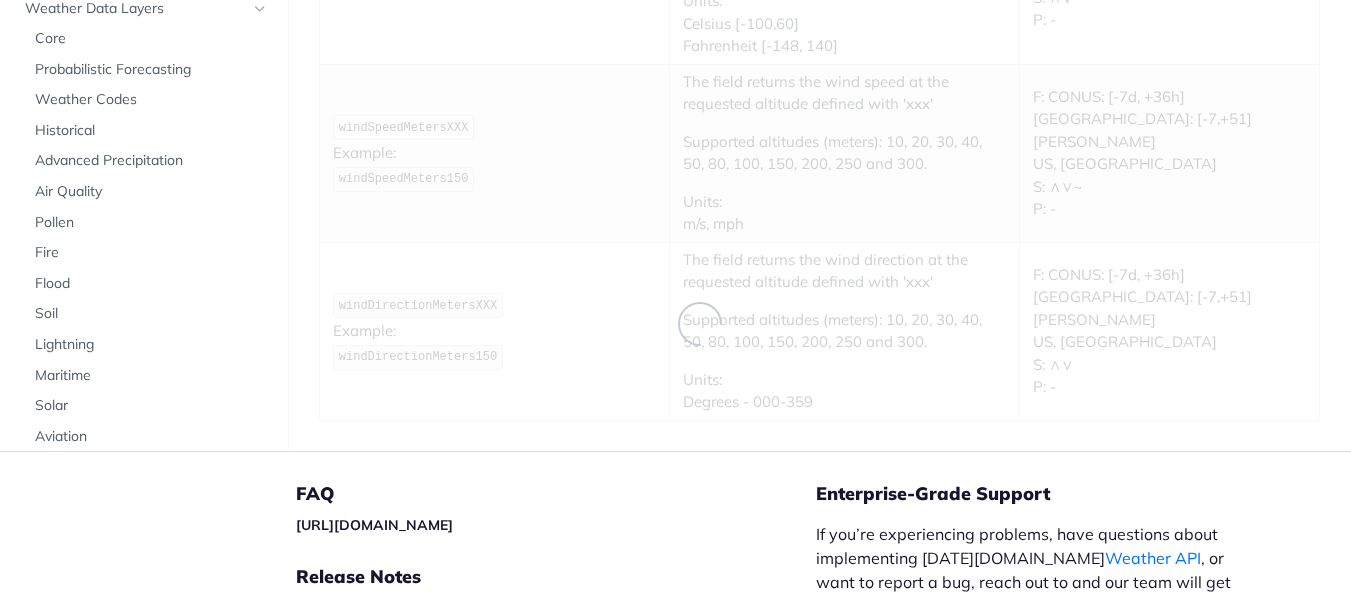scroll, scrollTop: 182, scrollLeft: 0, axis: vertical 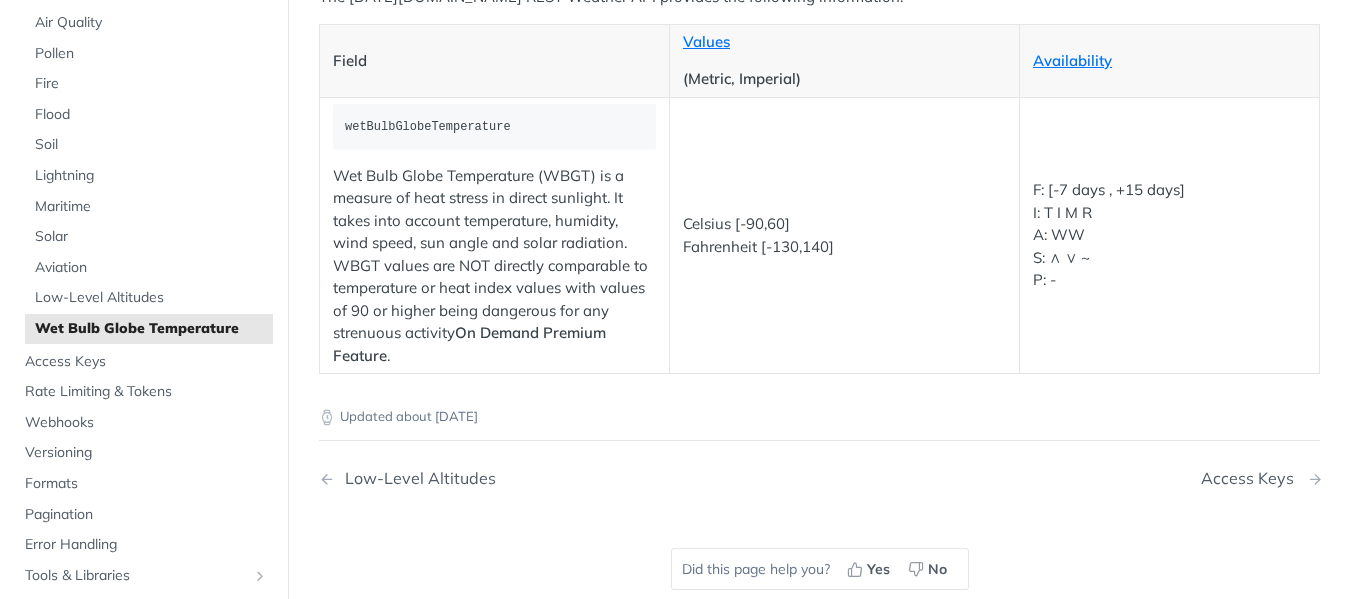 click on "Access Keys" at bounding box center (1252, 478) 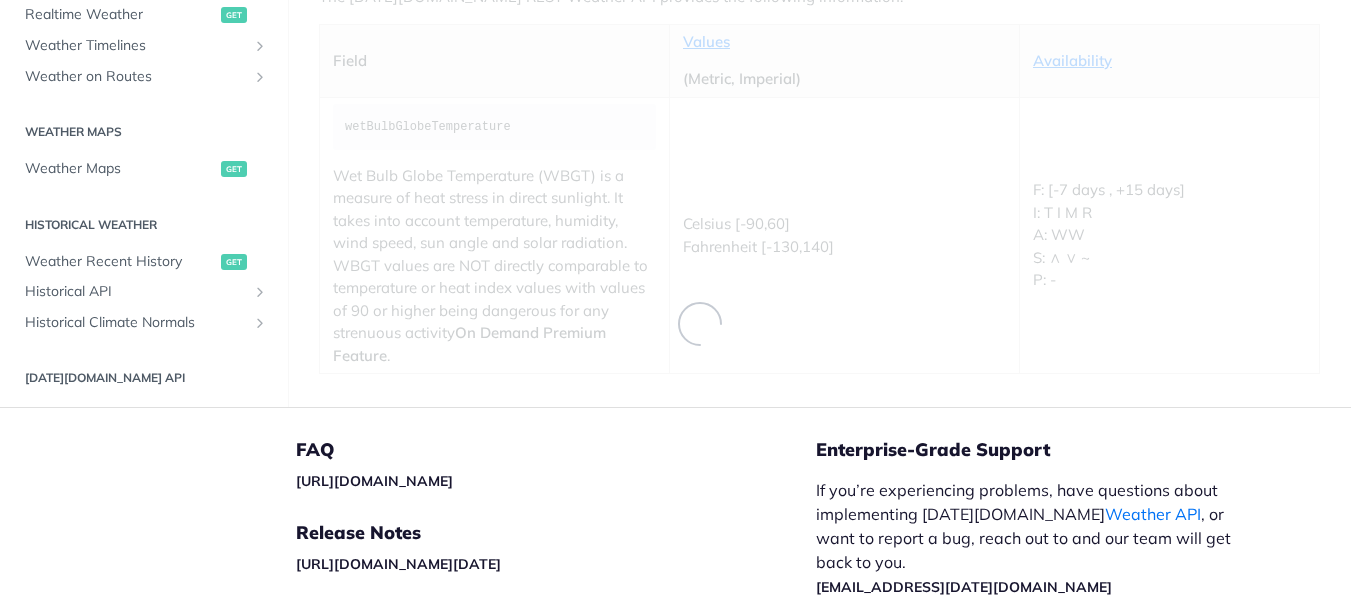 scroll, scrollTop: 197, scrollLeft: 0, axis: vertical 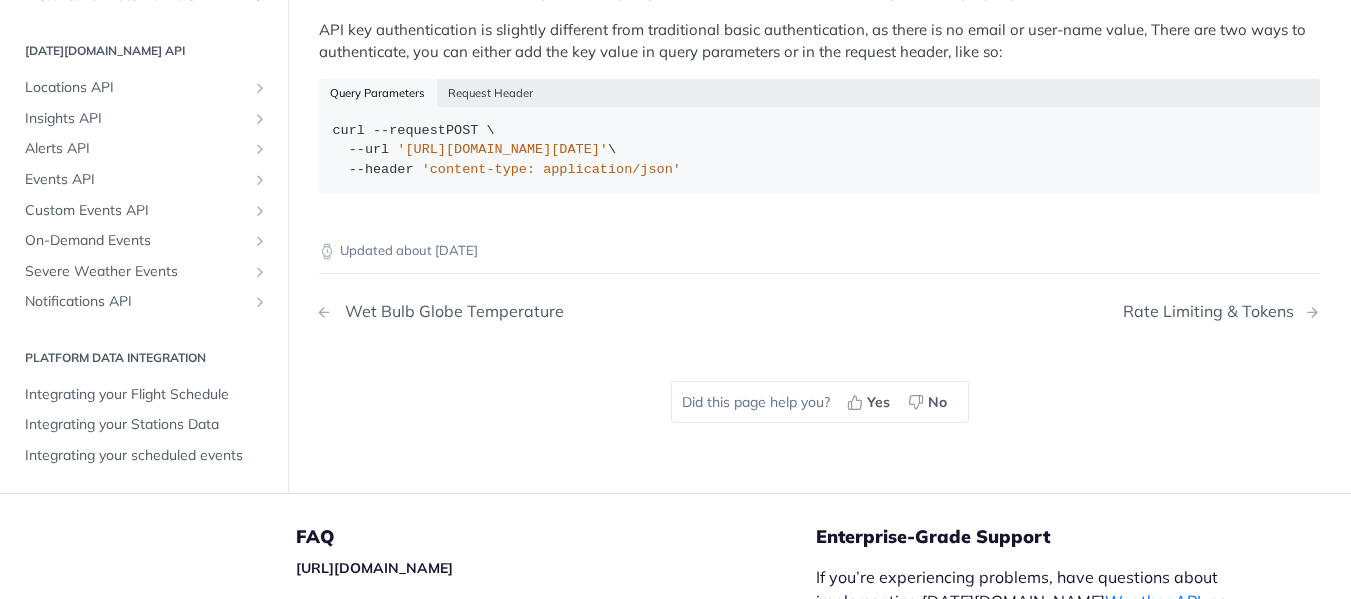 click on "Wet Bulb Globe Temperature" at bounding box center [449, 311] 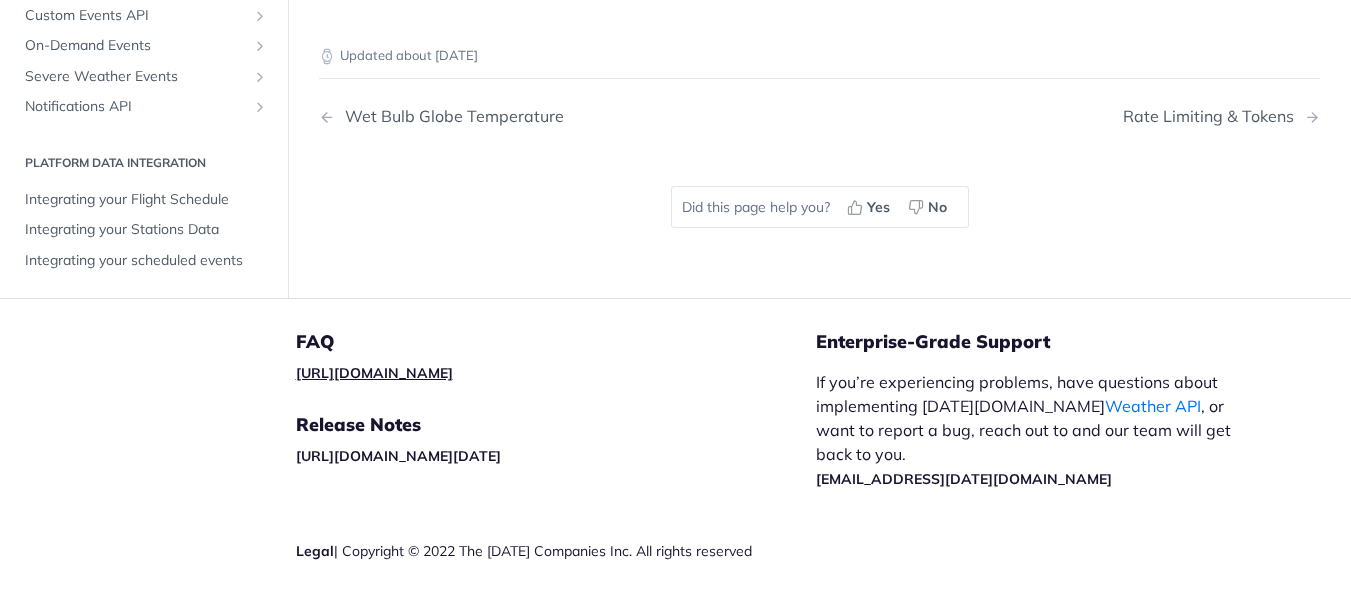 scroll, scrollTop: 1221, scrollLeft: 0, axis: vertical 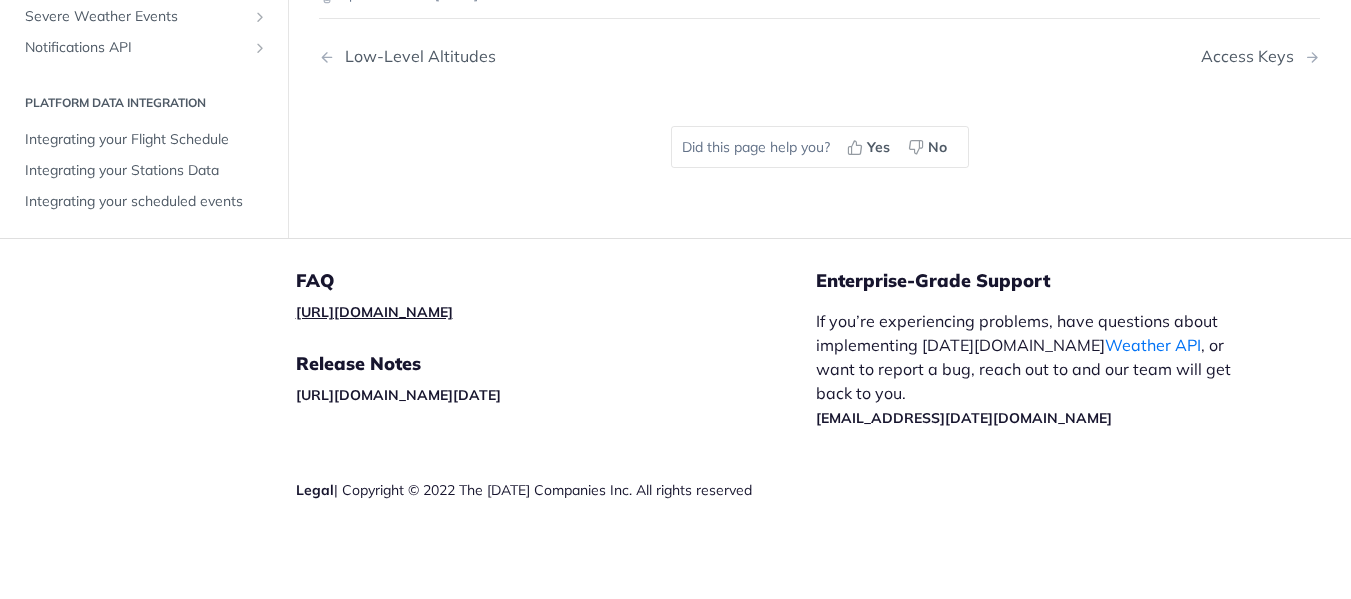 click on "Jump to Content Reference Recipes FAQs Help Center Blog API Status Recipes Reference v4.0.1 Reference Recipes FAQs Help Center Blog API Status Get Your Free API Key Log In Reference Get Your Free API Key Log In v4.0.1 Recipes Reference Wet Bulb Globe Temperature CTRL-K All Recipes Reference Pages Start  typing to search… JUMP TO CTRL-/ Fundamentals [DATE][DOMAIN_NAME] APIs Weather Data Layers Core Probabilistic Forecasting Weather Codes Historical Advanced Precipitation Air Quality Pollen Fire Flood Soil Lightning Maritime Solar Aviation Low-Level Altitudes Wet Bulb Globe Temperature Access Keys Rate Limiting & Tokens Webhooks Versioning Formats Pagination Error Handling Tools & Libraries Postman Collection Sample Code Community Projects Weather Forecast & realtime Weather Forecast get Realtime Weather get Weather Timelines Retrieve Timelines post Weather on Routes Retrieve a Route post Weather Maps Weather Maps get Historical Weather Weather Recent History get Historical API Retrieve Historical Weather post post" at bounding box center (675, -422) 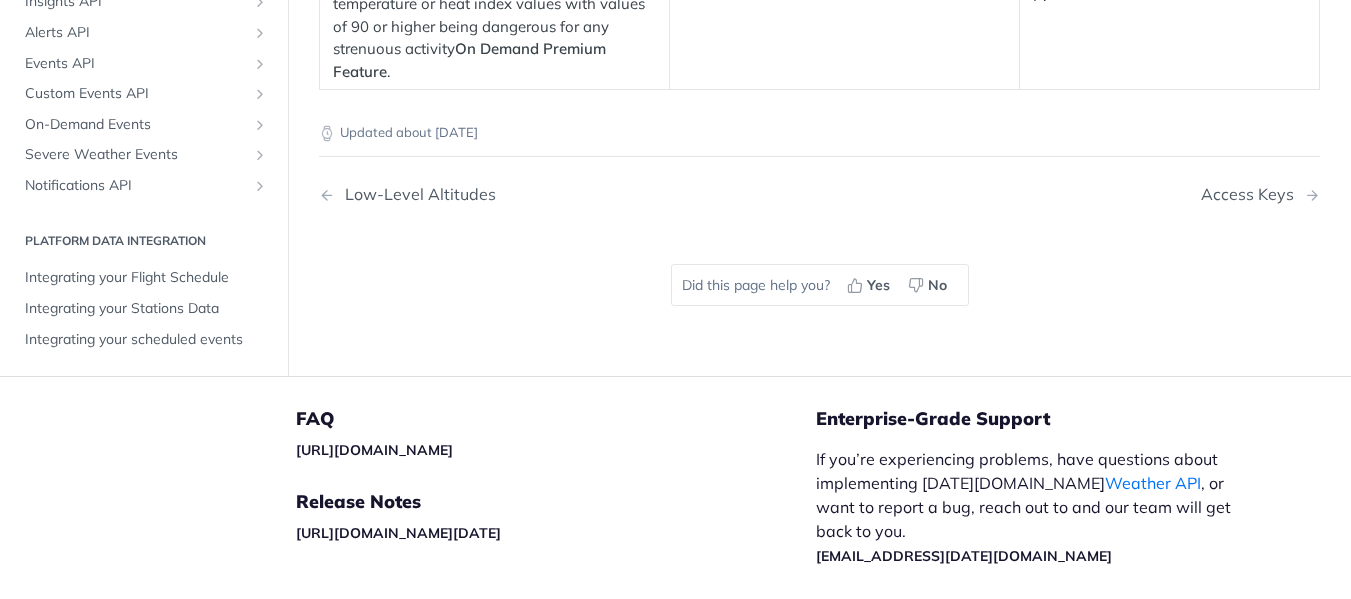 scroll, scrollTop: 656, scrollLeft: 0, axis: vertical 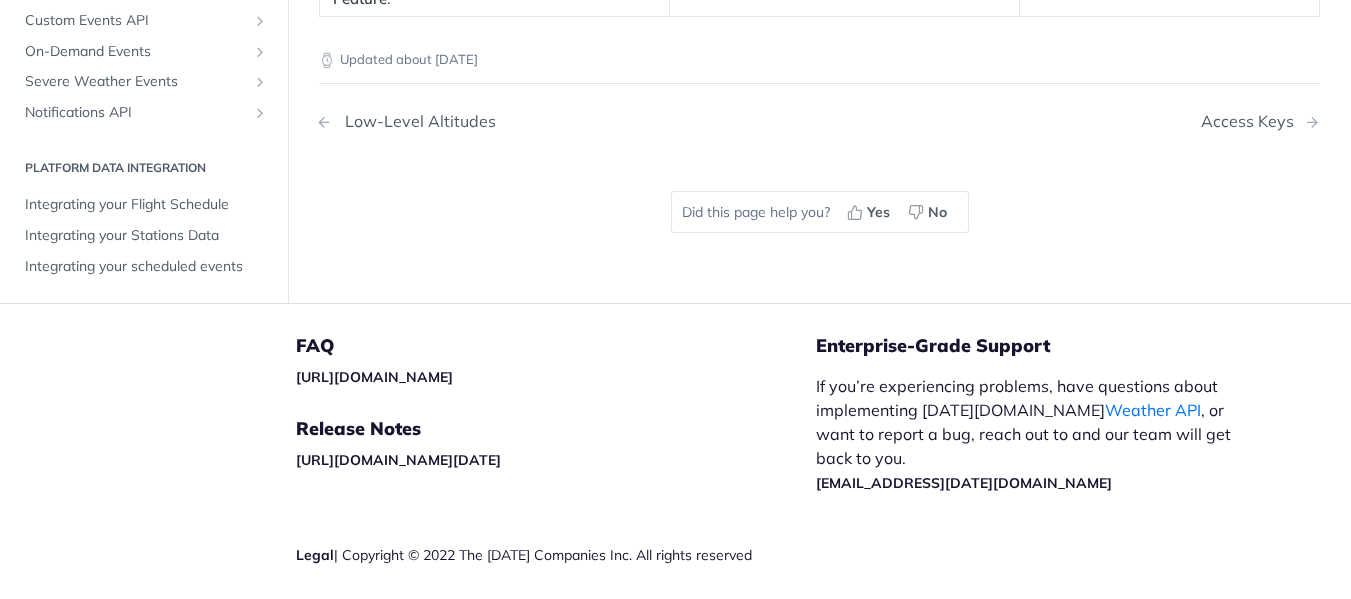 click on "Low-Level Altitudes" at bounding box center [415, 121] 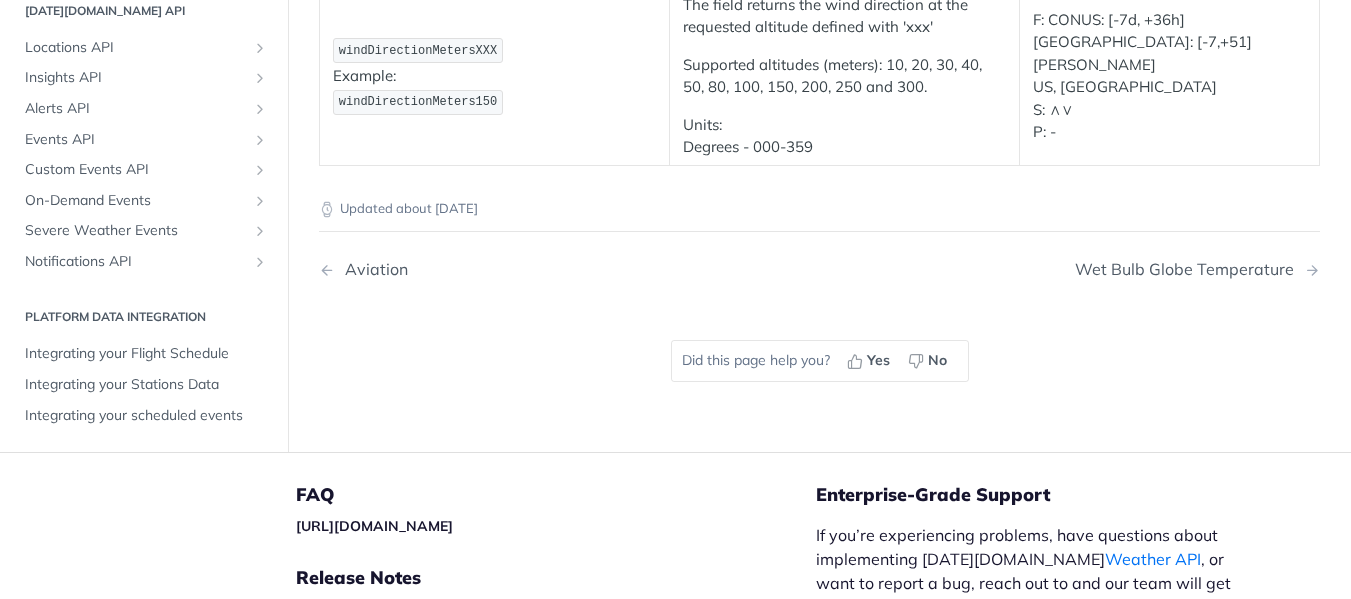 scroll, scrollTop: 710, scrollLeft: 0, axis: vertical 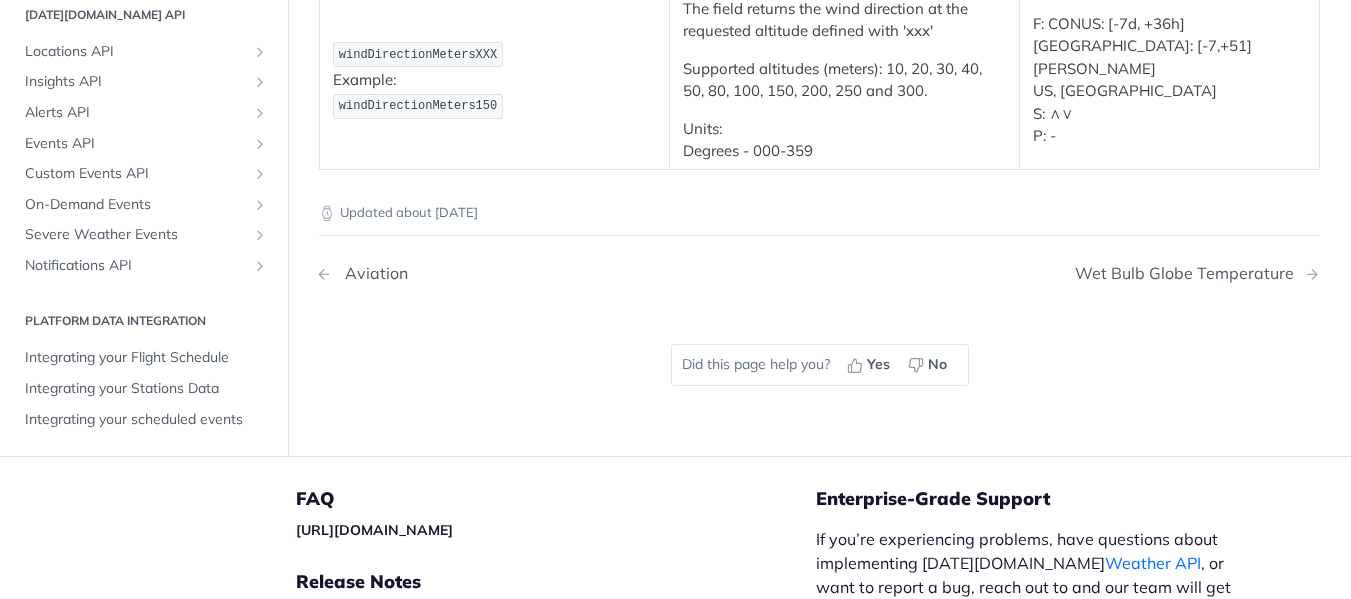 click on "Aviation" at bounding box center [371, 273] 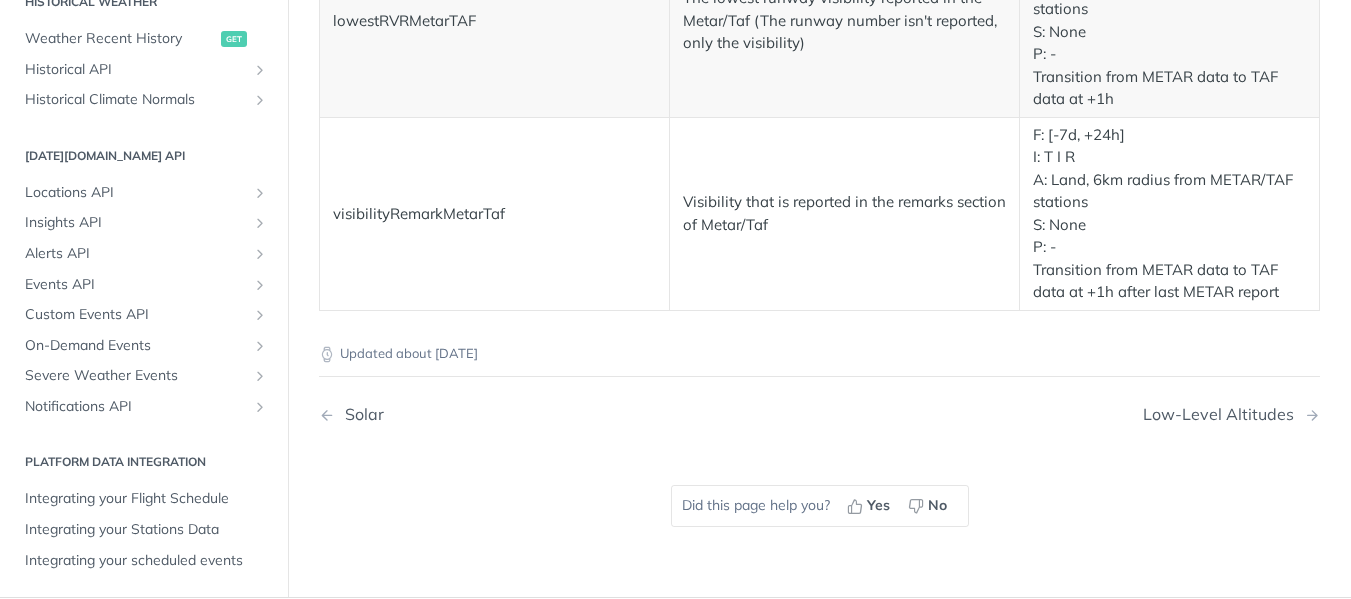 scroll, scrollTop: 4214, scrollLeft: 0, axis: vertical 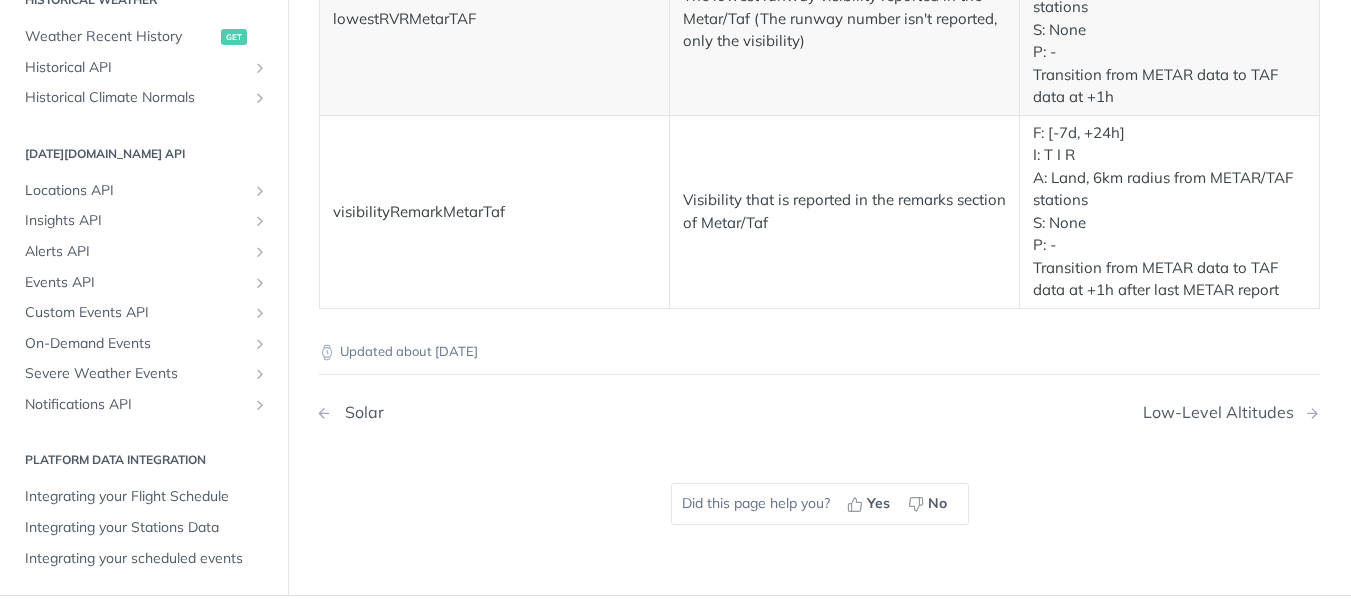 click on "Solar" at bounding box center (359, 412) 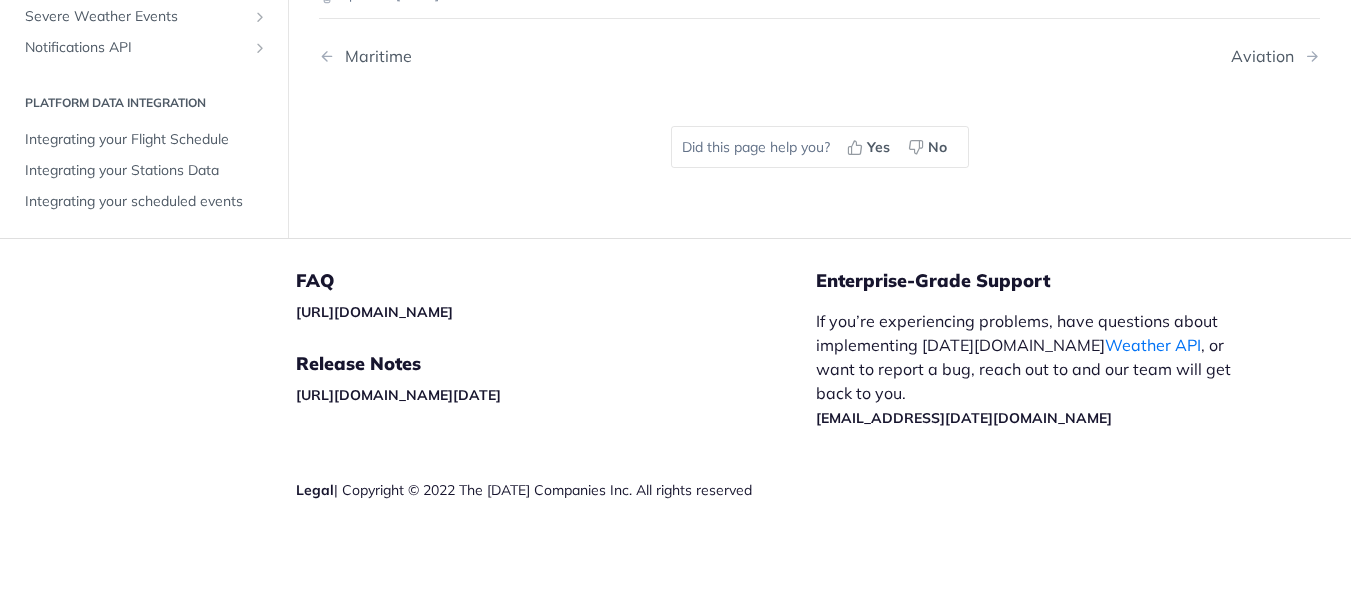 scroll, scrollTop: 4, scrollLeft: 0, axis: vertical 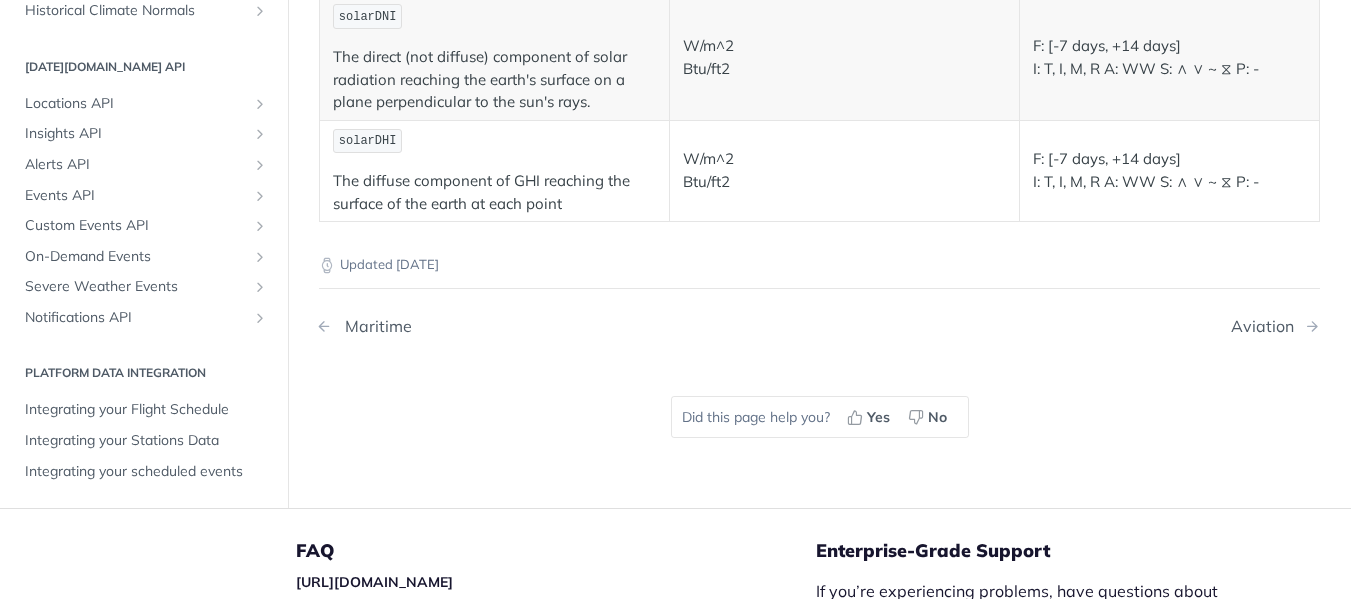 click on "Maritime" at bounding box center (373, 326) 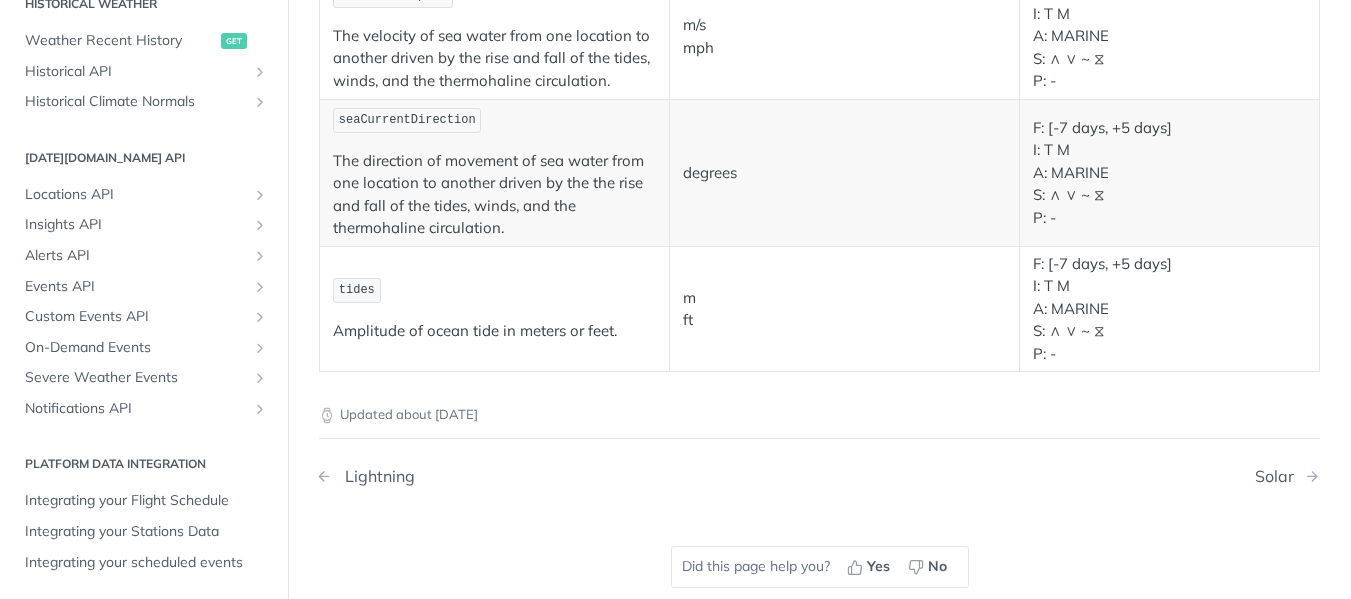 click on "Lightning" at bounding box center [375, 476] 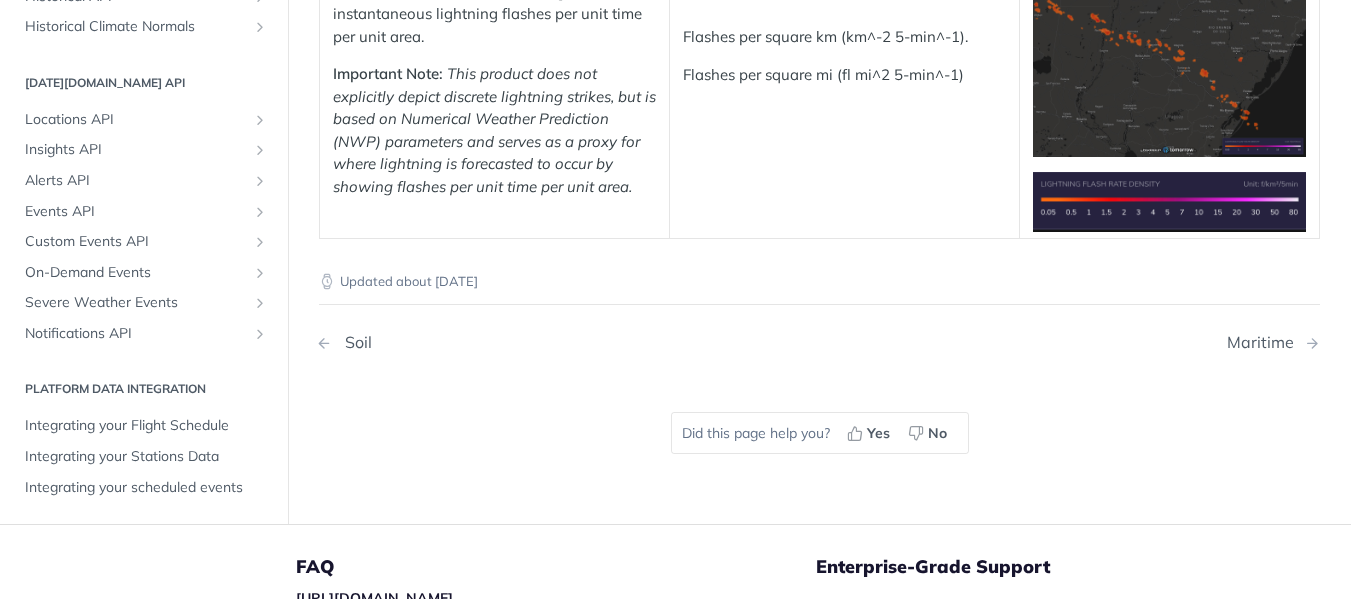 click on "Soil" at bounding box center (353, 342) 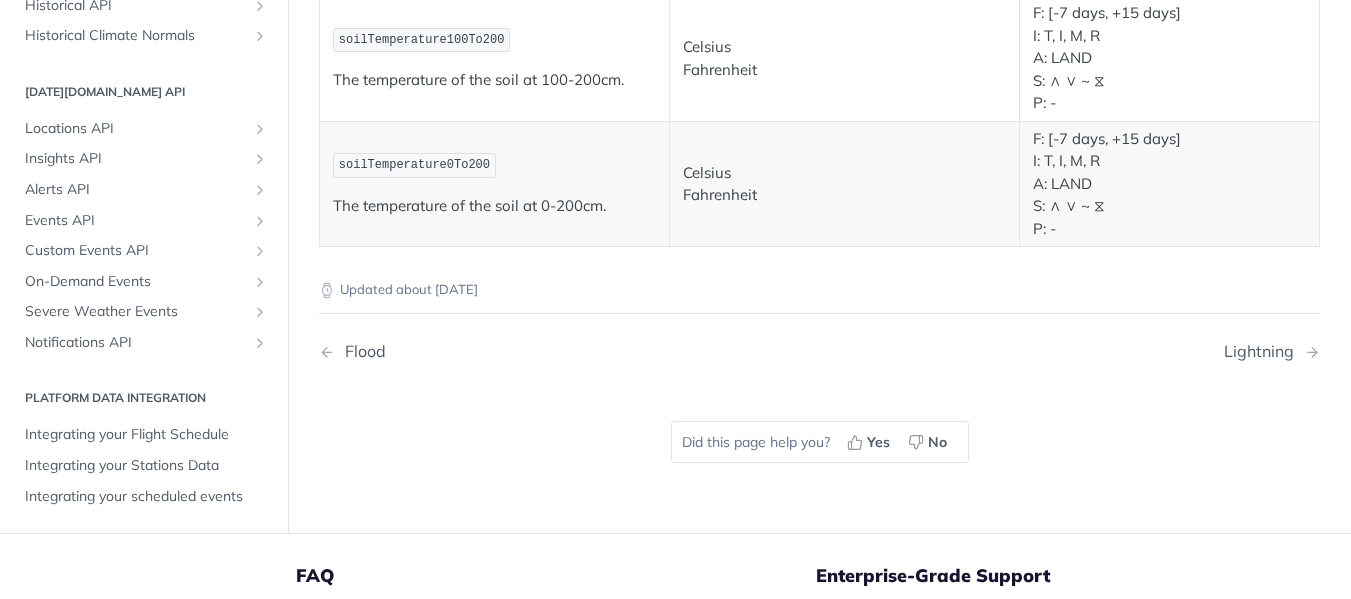 scroll, scrollTop: 1409, scrollLeft: 0, axis: vertical 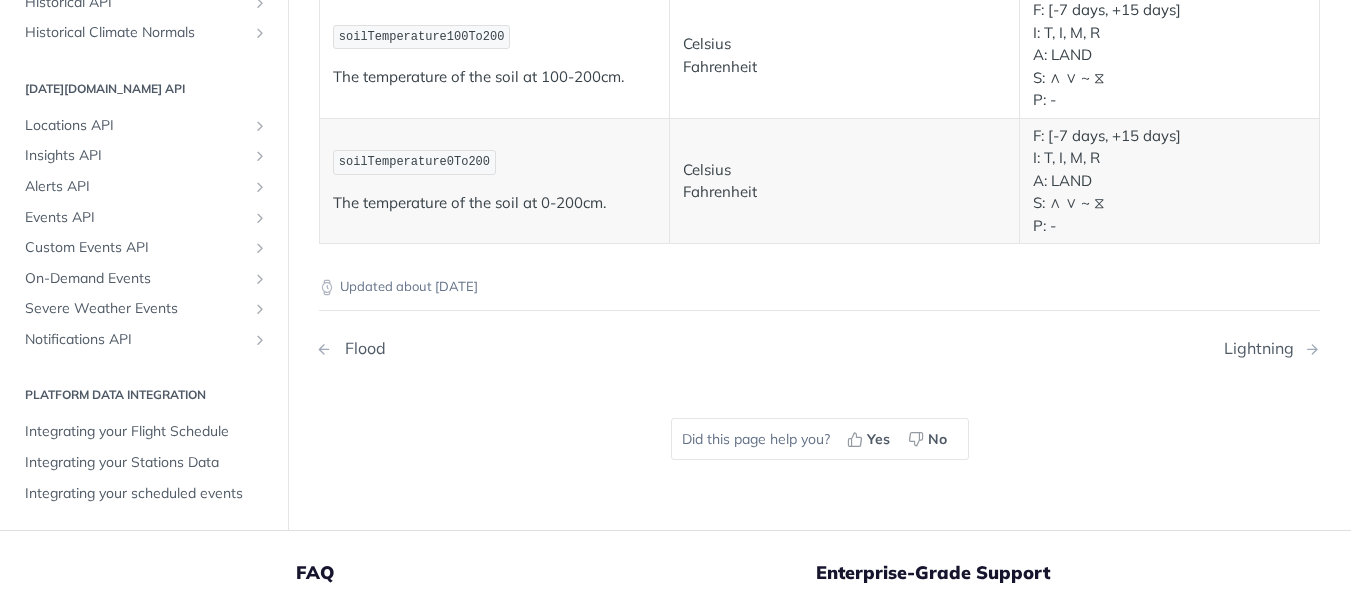 click on "Flood" at bounding box center (360, 348) 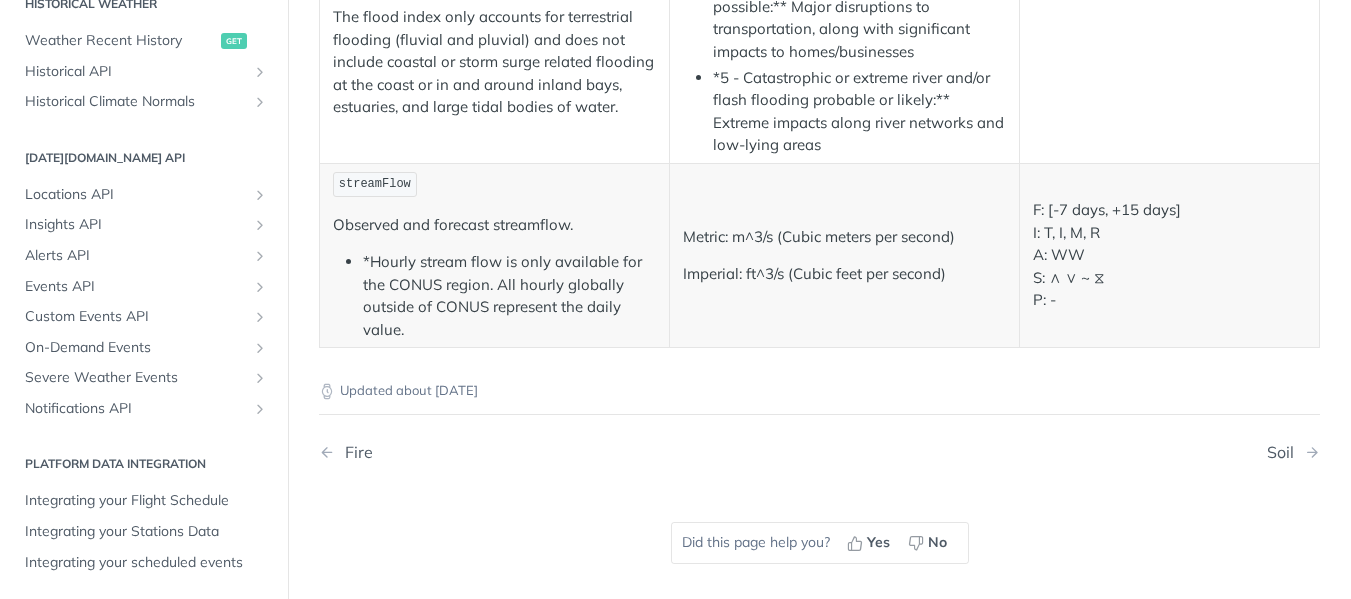 scroll, scrollTop: 635, scrollLeft: 0, axis: vertical 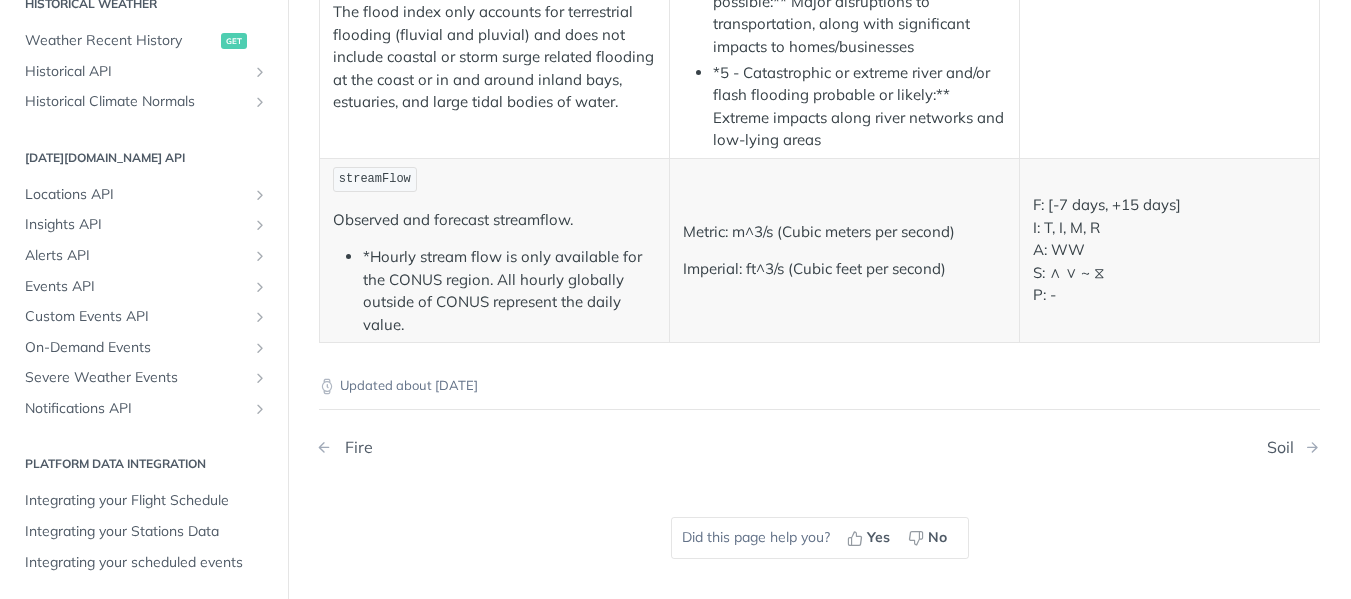 click on "Fire" at bounding box center [354, 447] 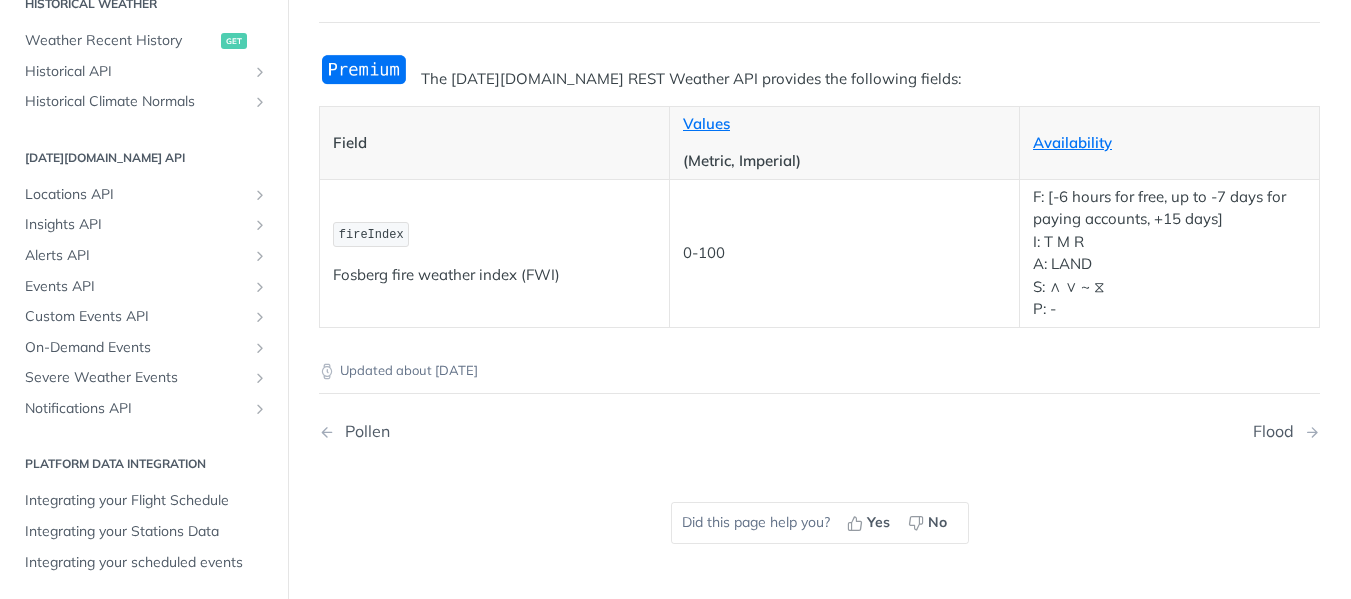 scroll, scrollTop: 182, scrollLeft: 0, axis: vertical 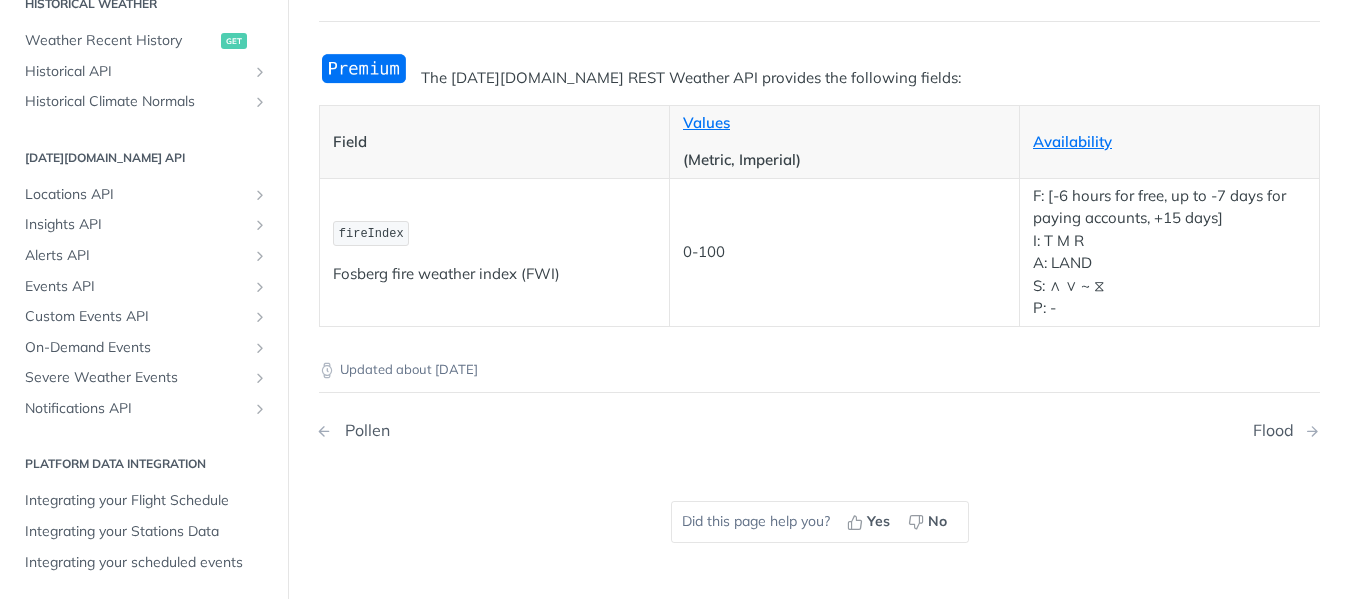 click on "Pollen" at bounding box center [362, 430] 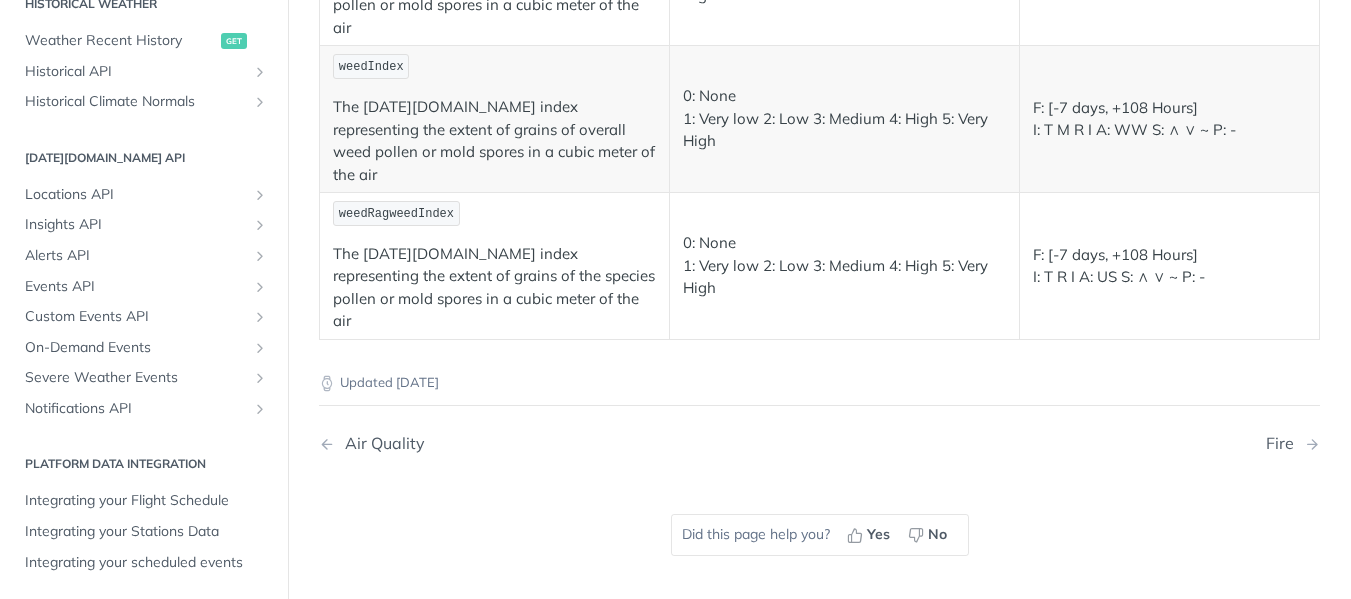 scroll, scrollTop: 756, scrollLeft: 0, axis: vertical 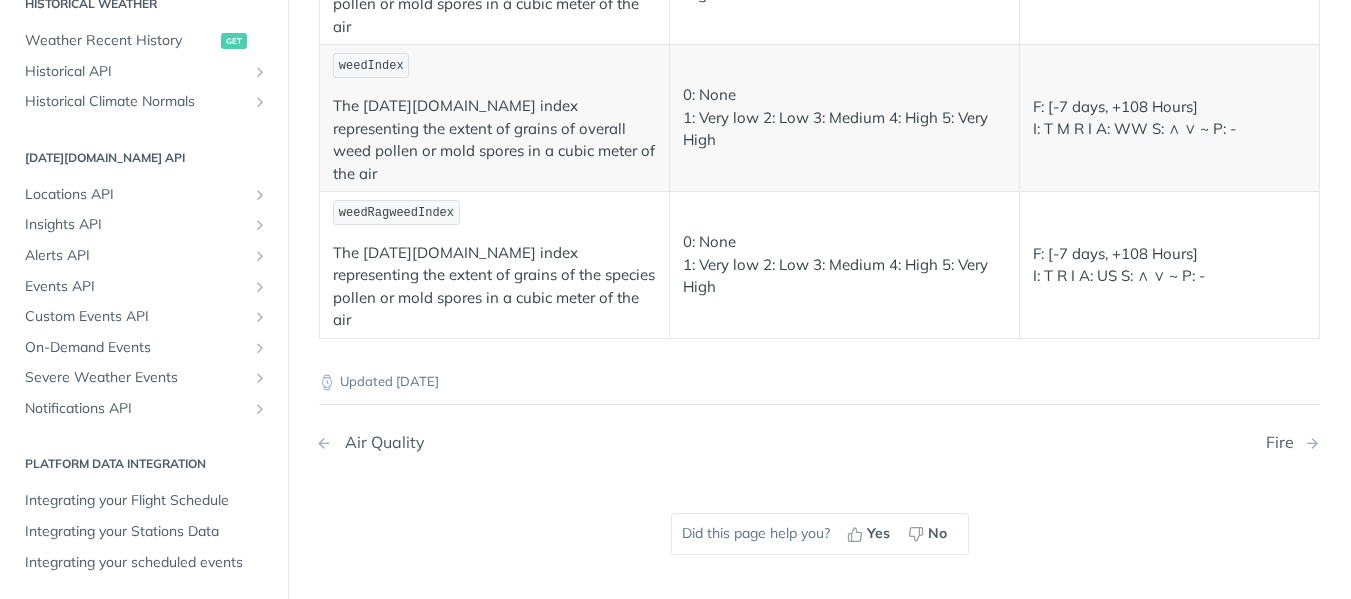 click on "Air Quality" at bounding box center [380, 442] 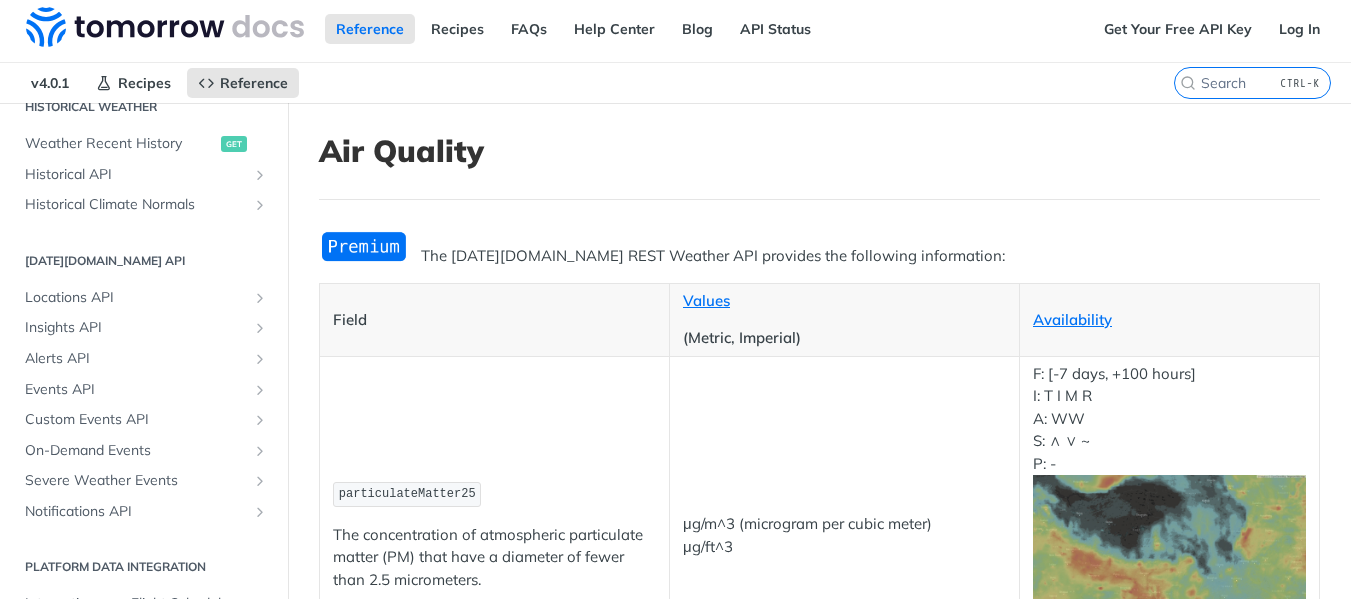 scroll, scrollTop: 0, scrollLeft: 0, axis: both 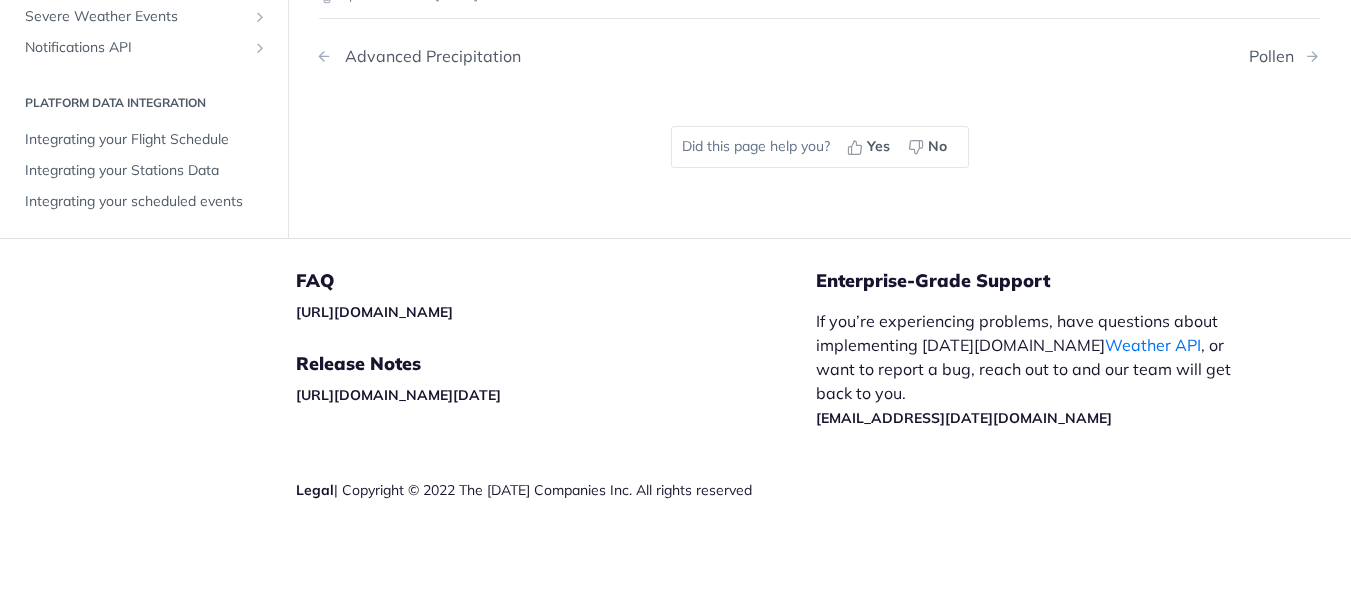 click on "Advanced Precipitation" at bounding box center (428, 56) 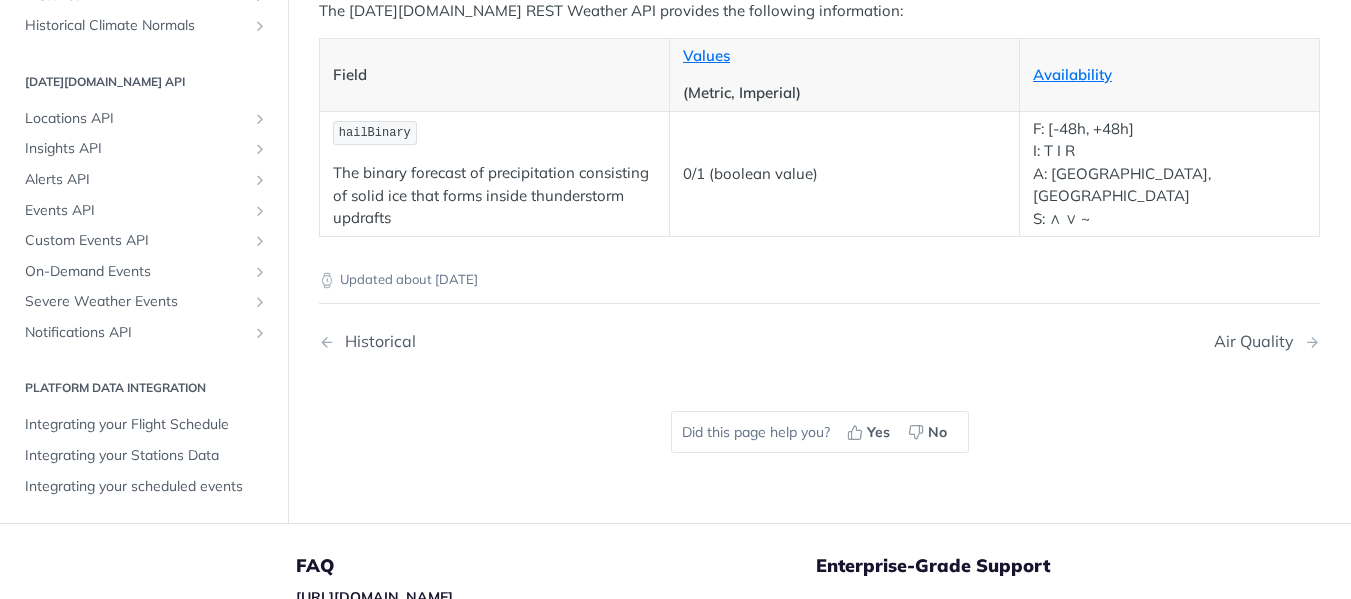 scroll, scrollTop: 250, scrollLeft: 0, axis: vertical 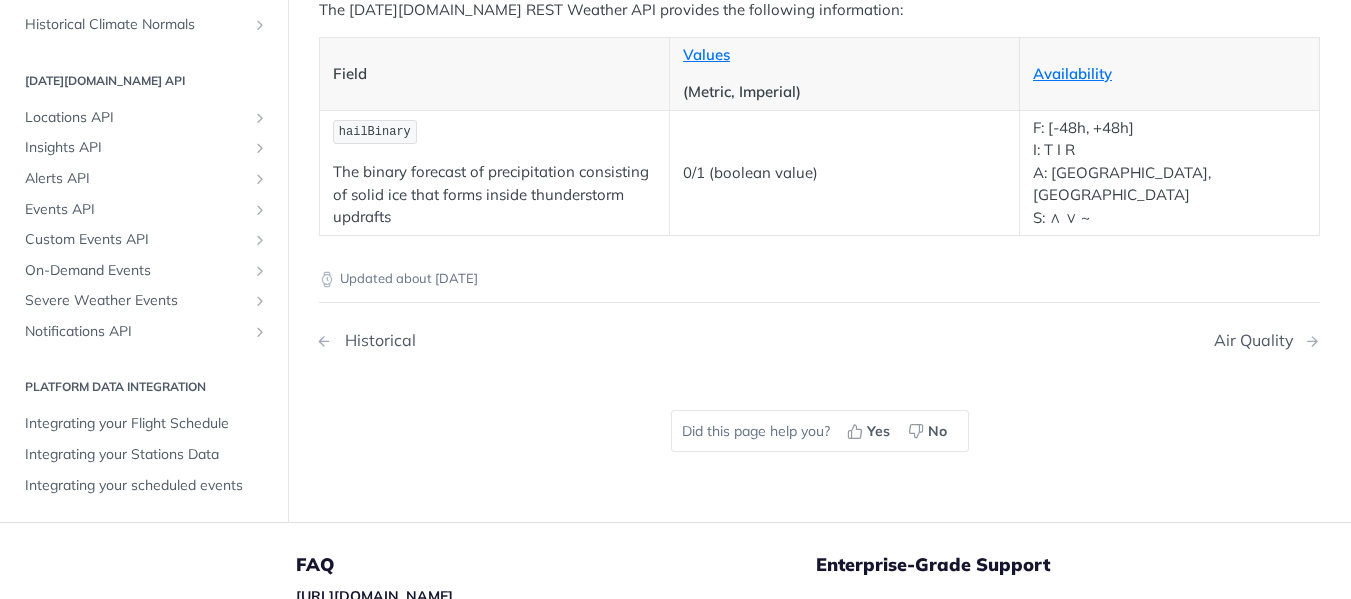 click on "Historical" at bounding box center (375, 340) 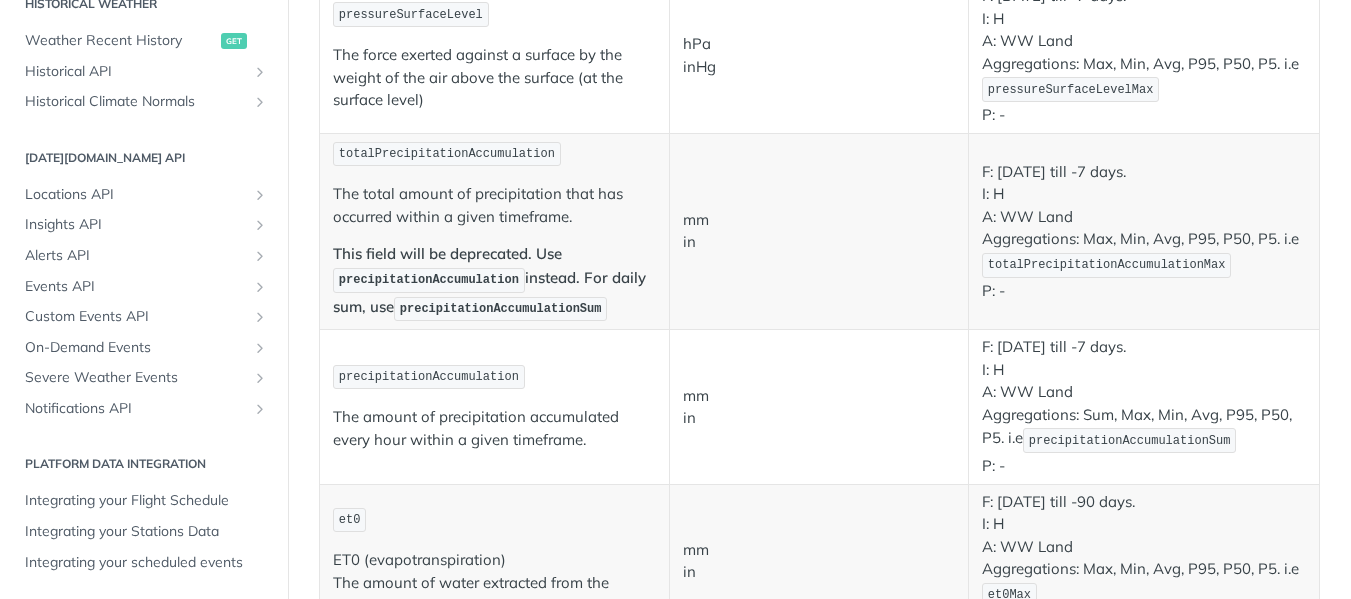 scroll, scrollTop: 1565, scrollLeft: 0, axis: vertical 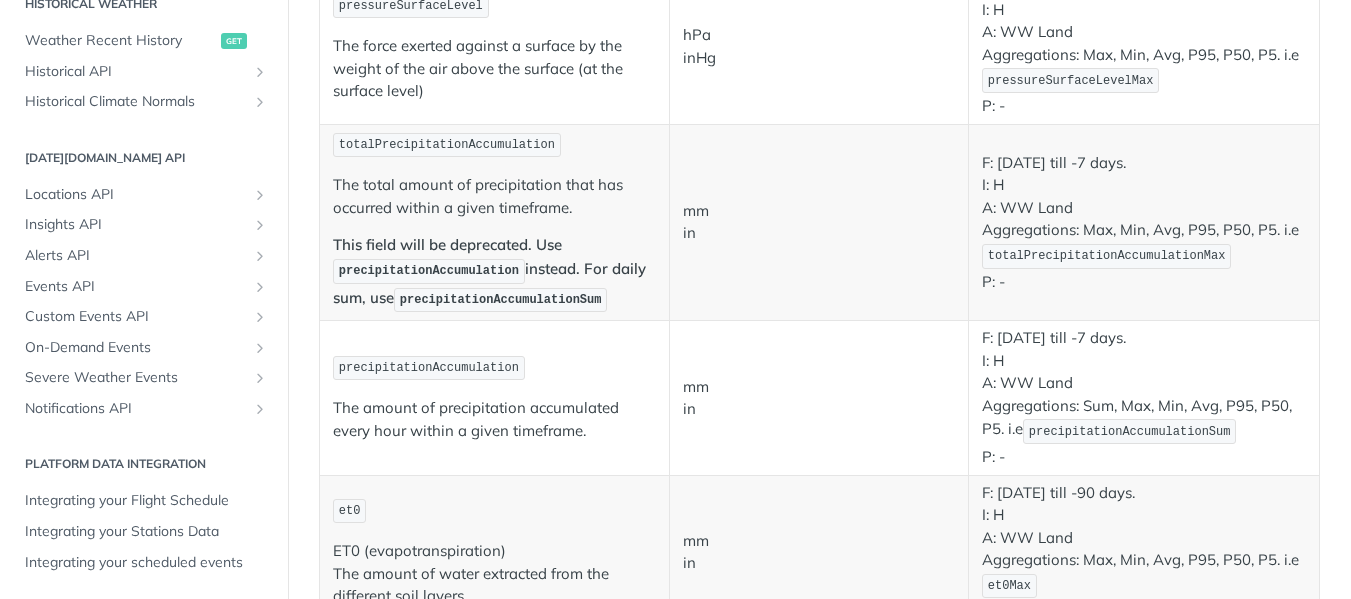 click on "totalPrecipitationAccumulation" at bounding box center [447, 145] 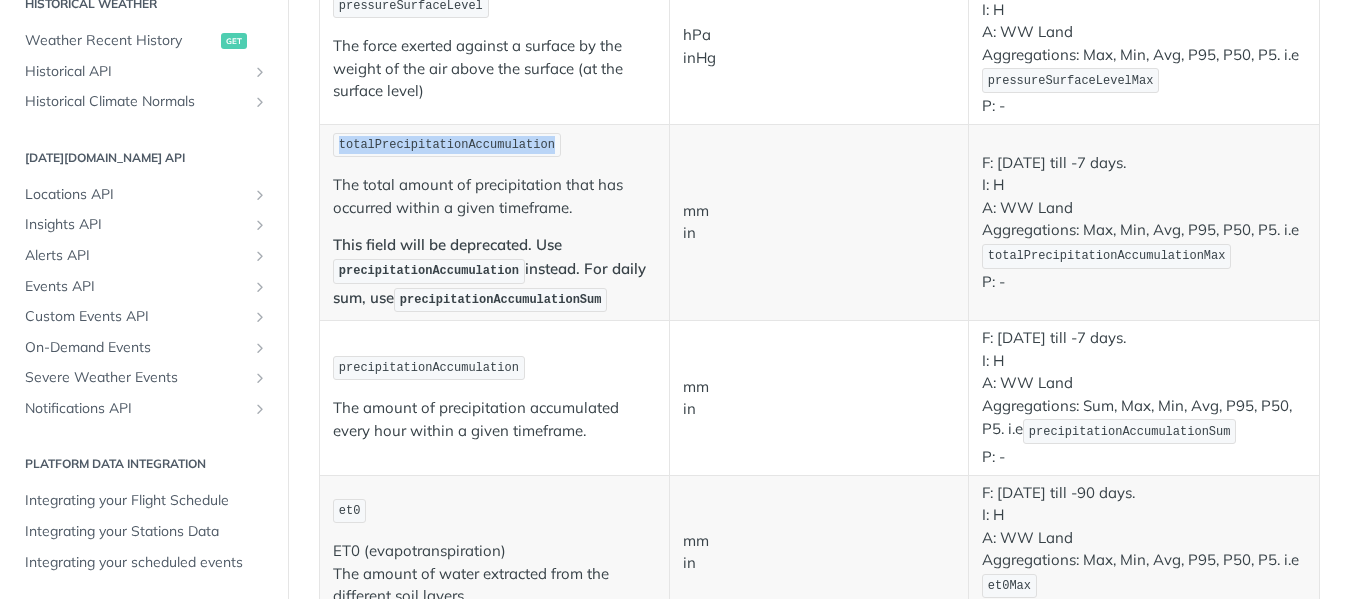 click on "totalPrecipitationAccumulation" at bounding box center (447, 145) 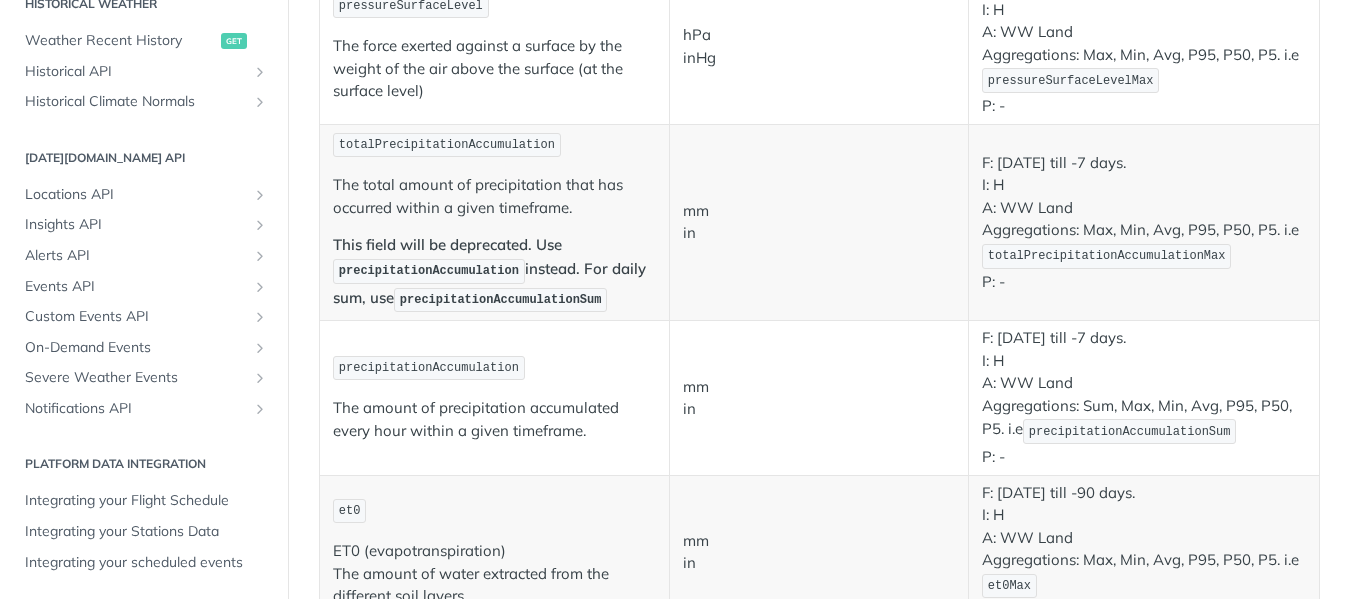 click on "precipitationAccumulation" at bounding box center [429, 368] 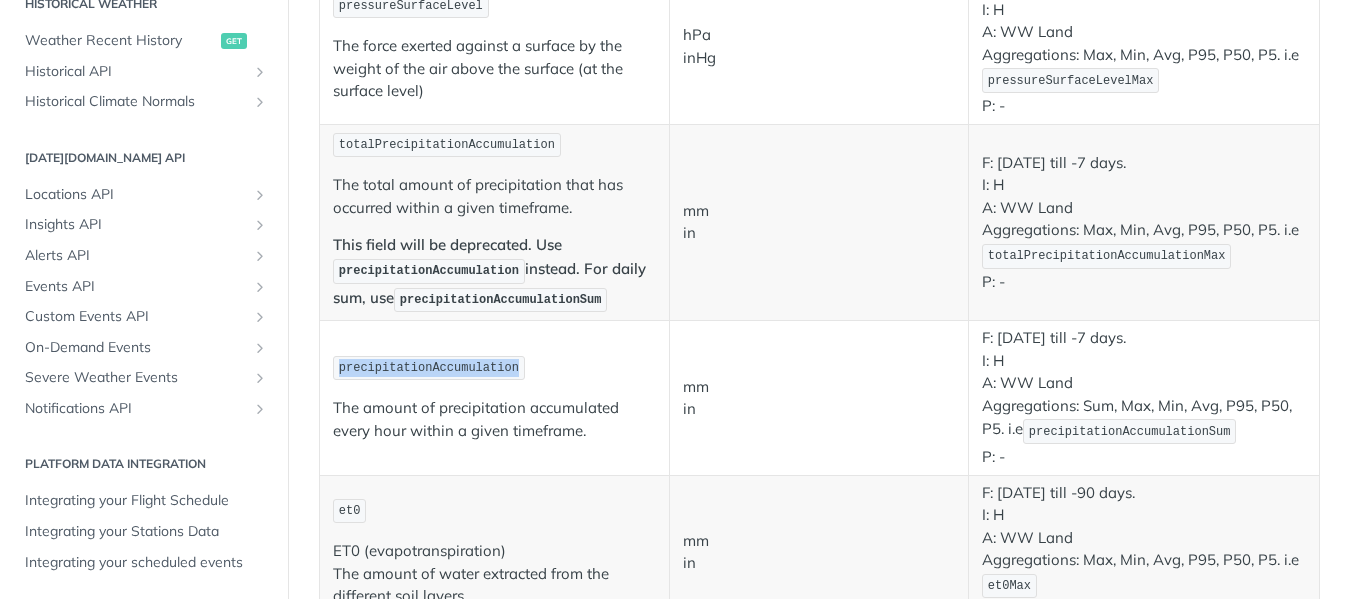 click on "precipitationAccumulation" at bounding box center (429, 368) 